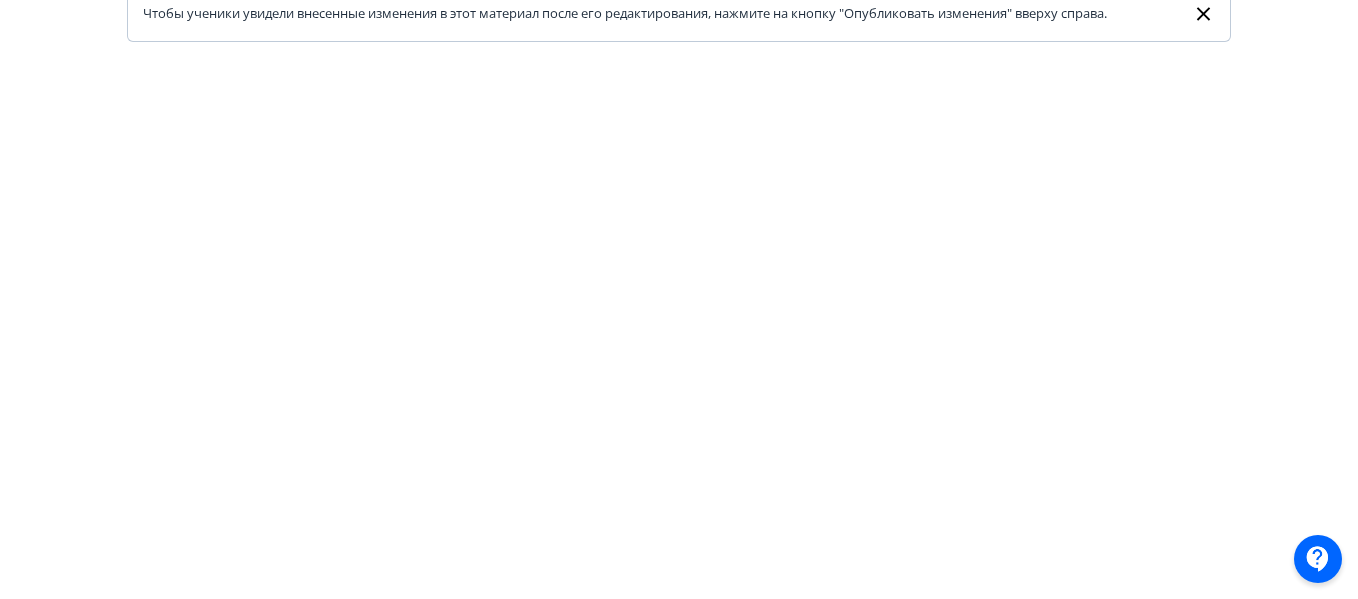 scroll, scrollTop: 622, scrollLeft: 0, axis: vertical 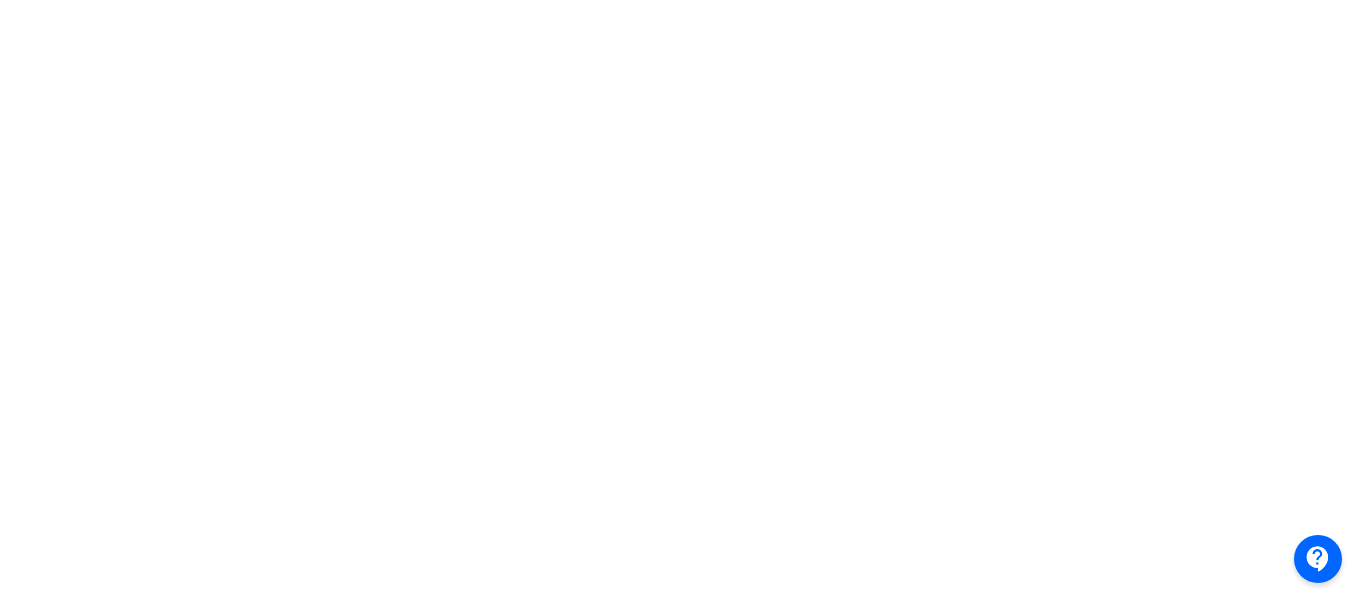 click at bounding box center (679, 109) 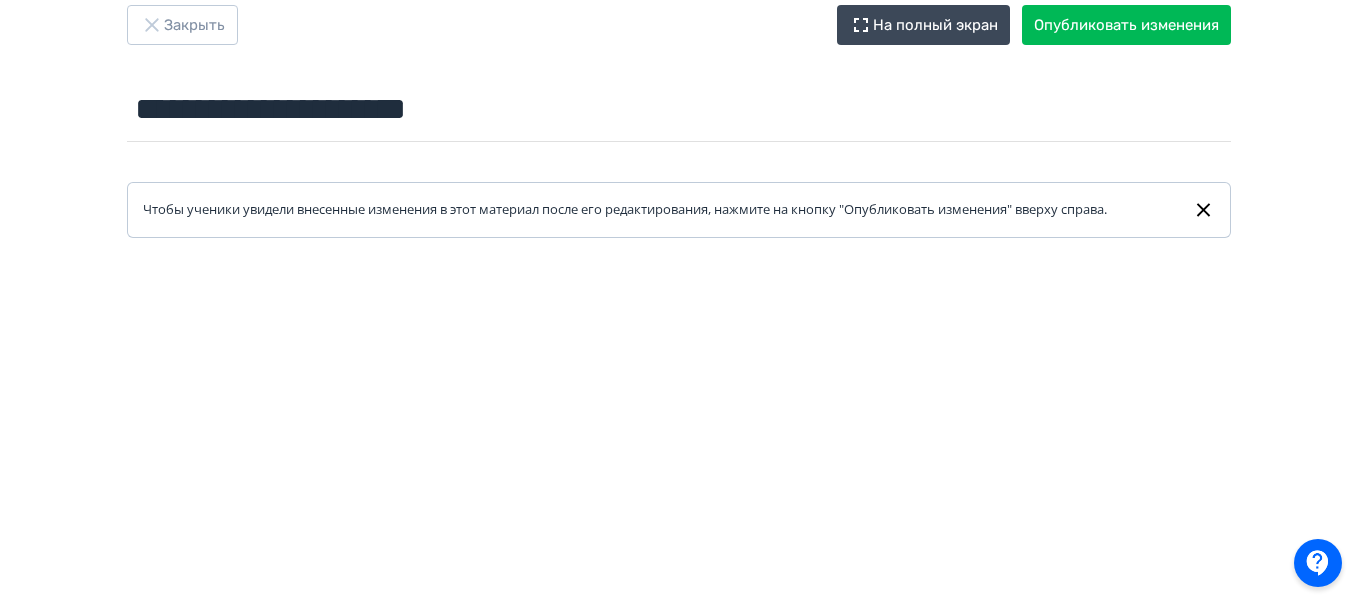 scroll, scrollTop: 0, scrollLeft: 0, axis: both 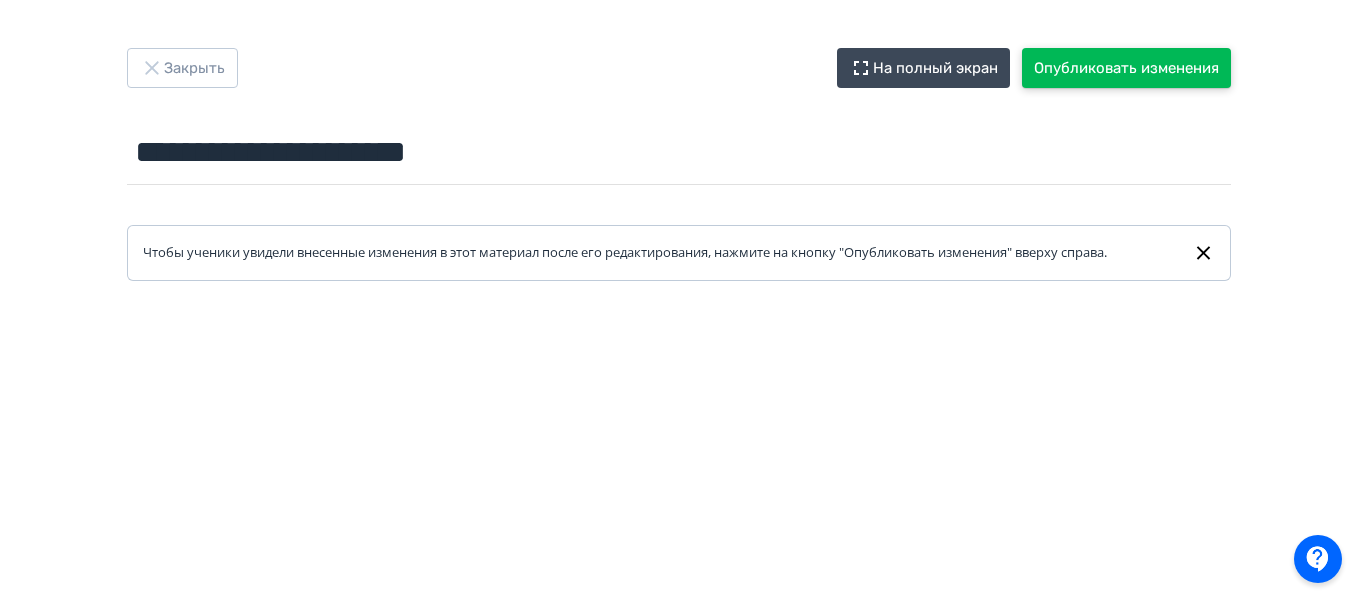 click on "Опубликовать изменения" at bounding box center [1126, 68] 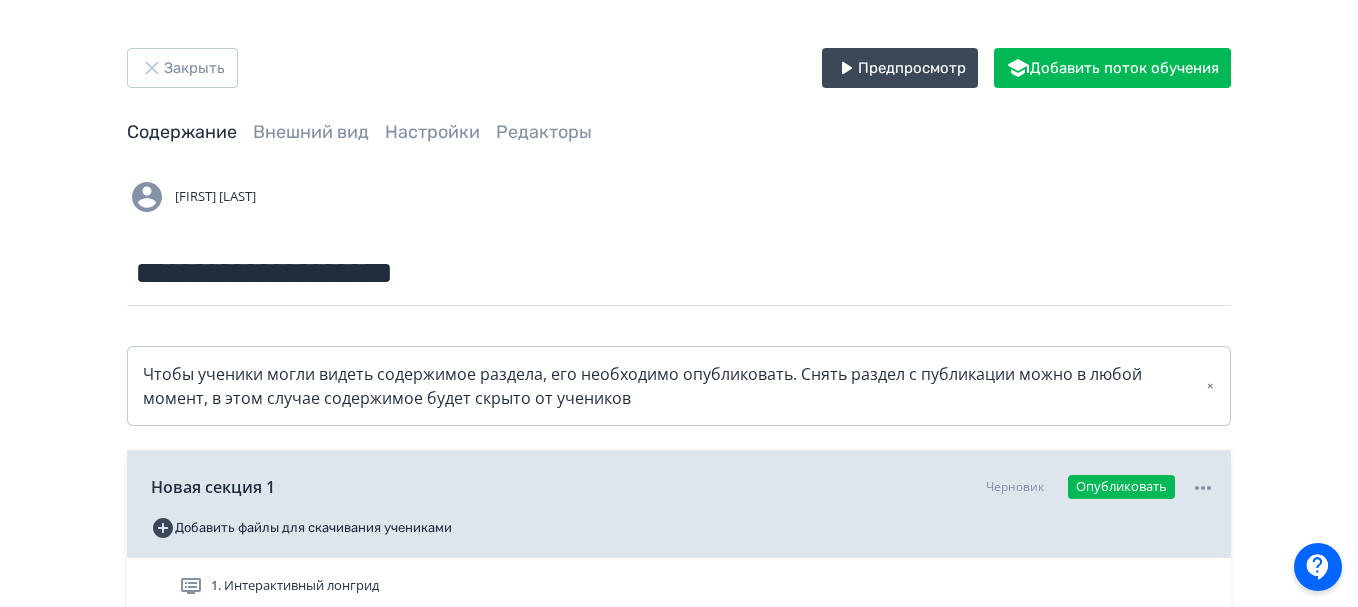 scroll, scrollTop: 226, scrollLeft: 0, axis: vertical 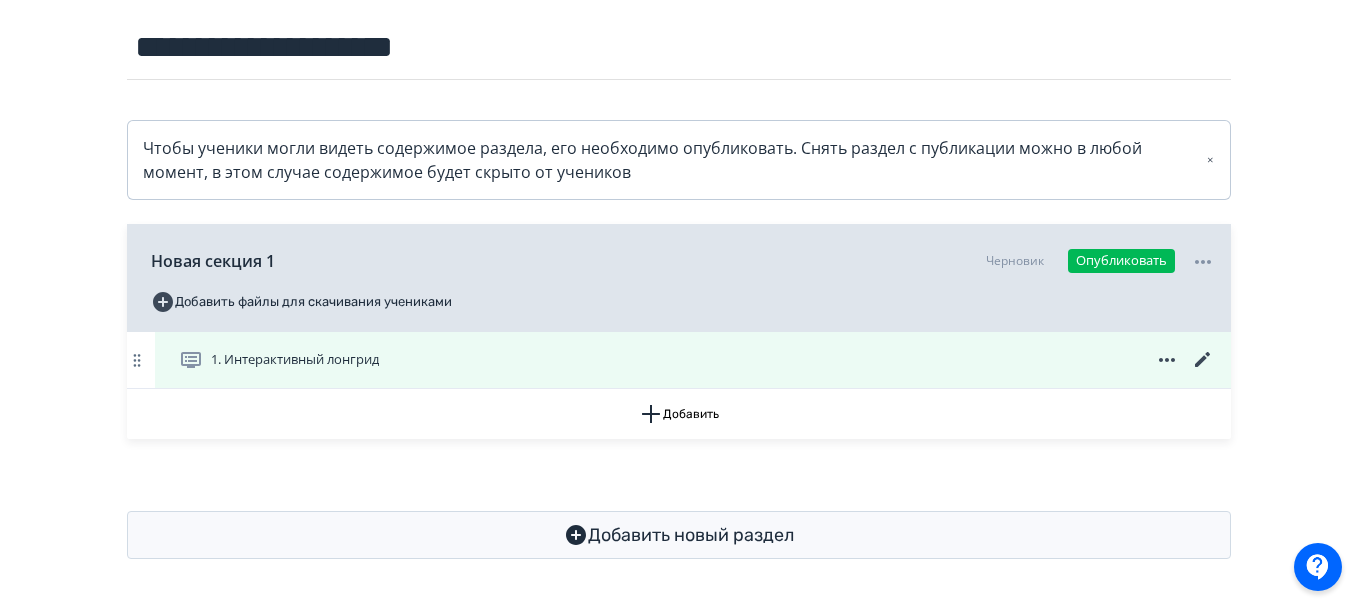click on "1. Интерактивный лонгрид" at bounding box center (693, 360) 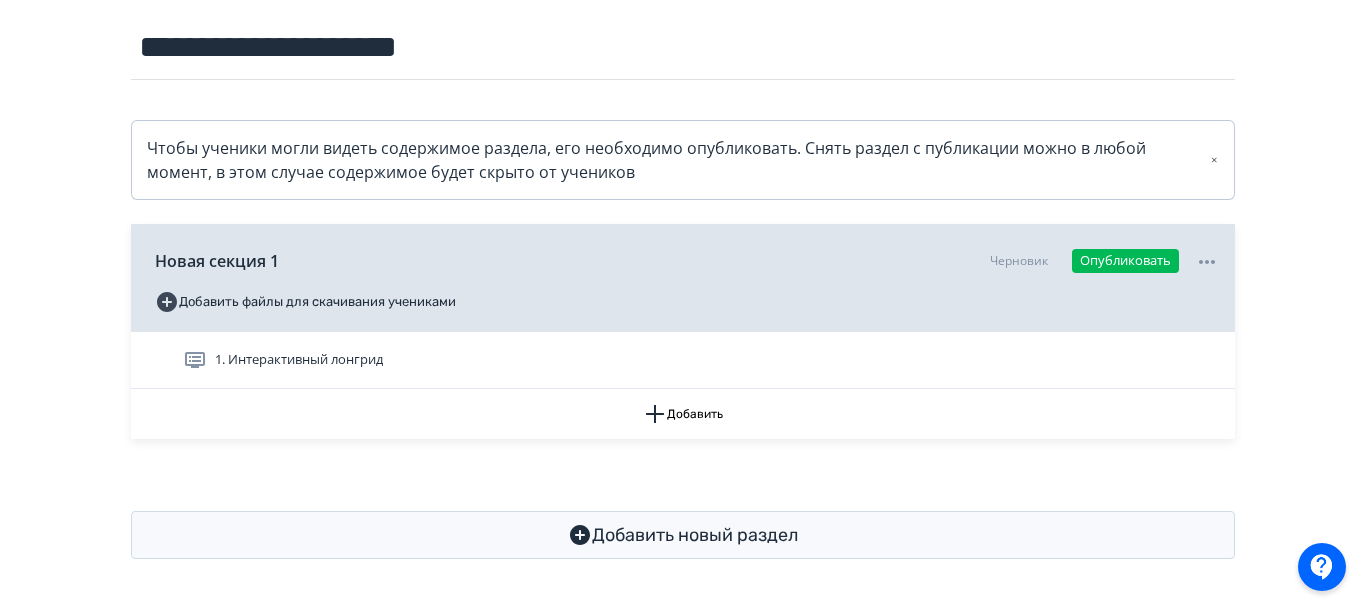 scroll, scrollTop: 0, scrollLeft: 0, axis: both 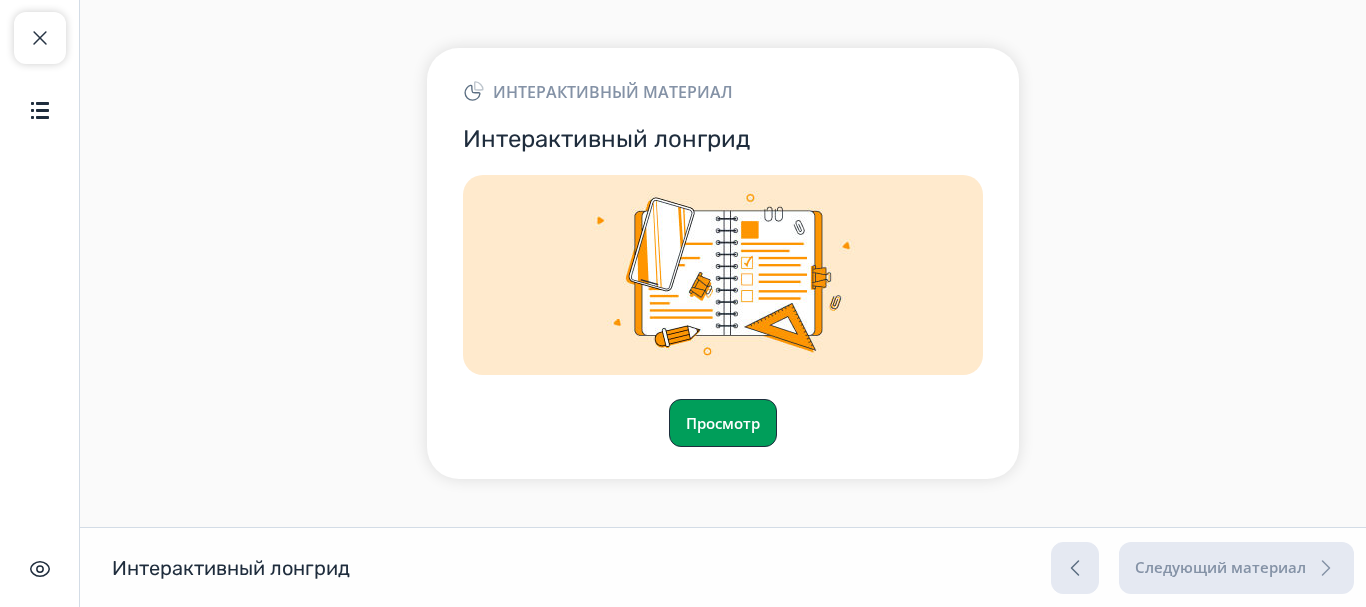 click on "Просмотр" at bounding box center [723, 423] 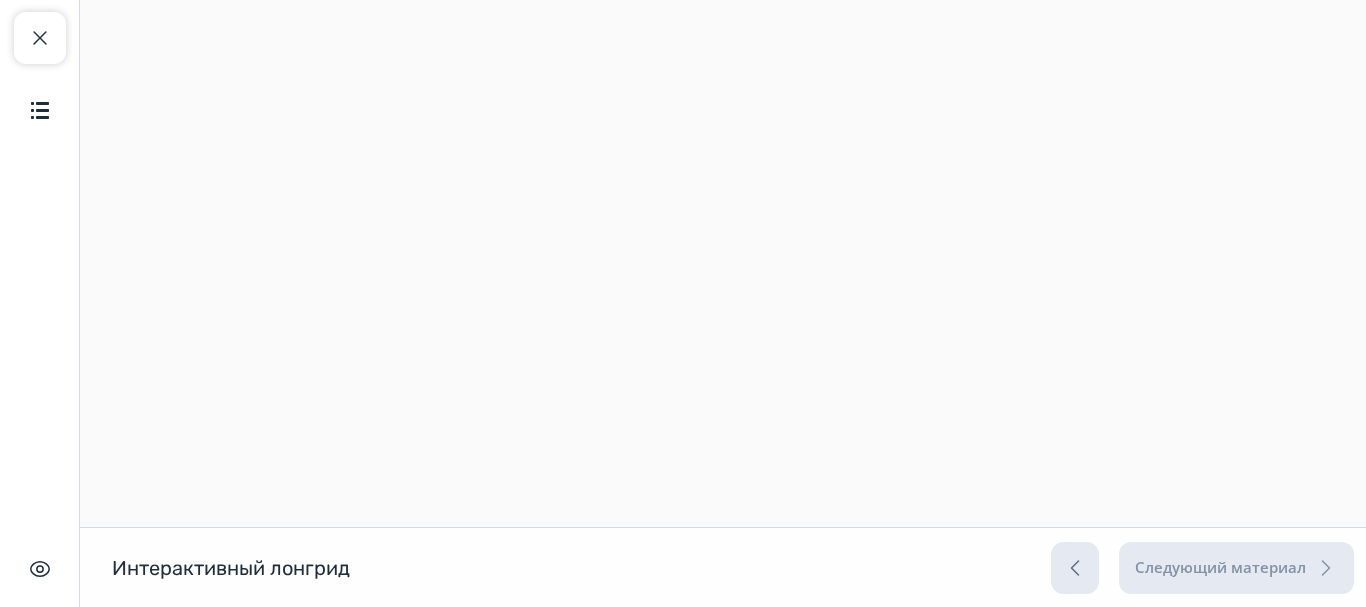 click on "Интерактивный лонгрид" at bounding box center (231, 568) 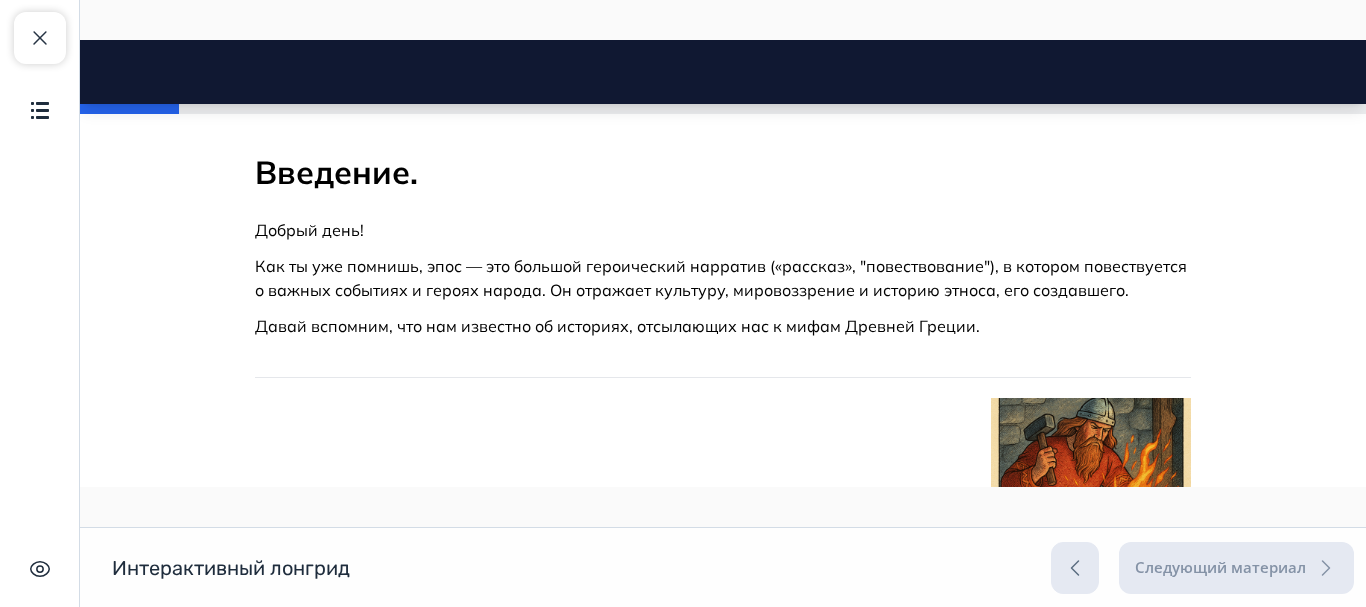 scroll, scrollTop: 536, scrollLeft: 0, axis: vertical 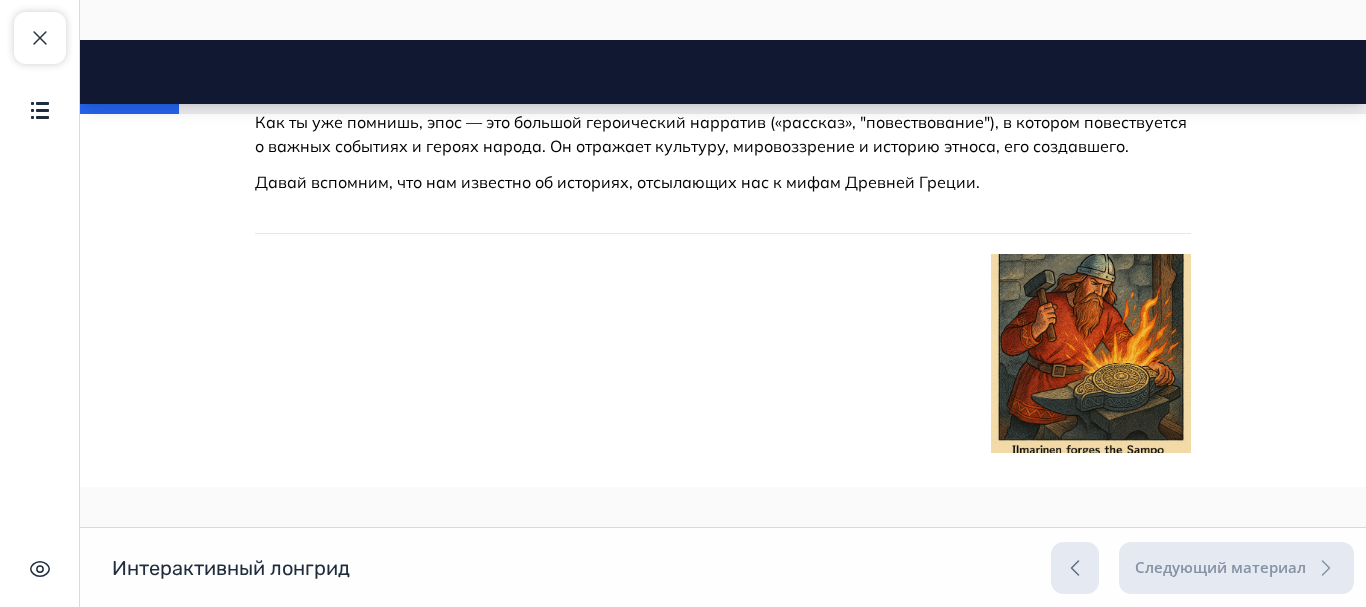click at bounding box center (1091, 354) 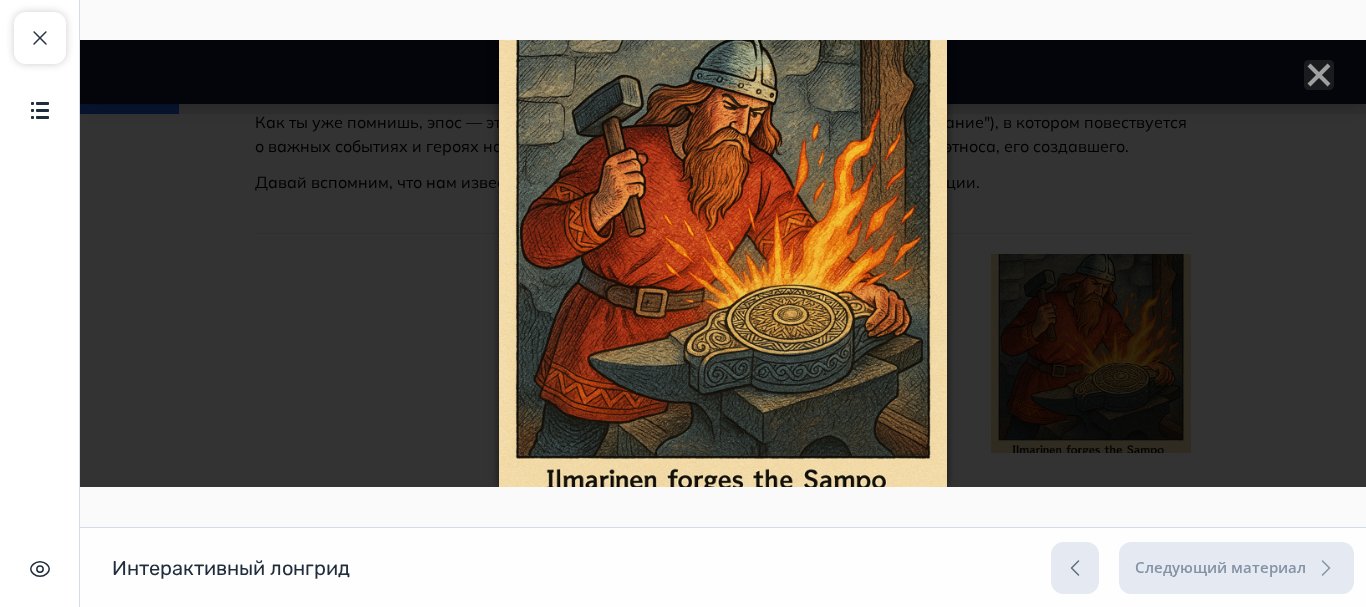 click at bounding box center [723, 263] 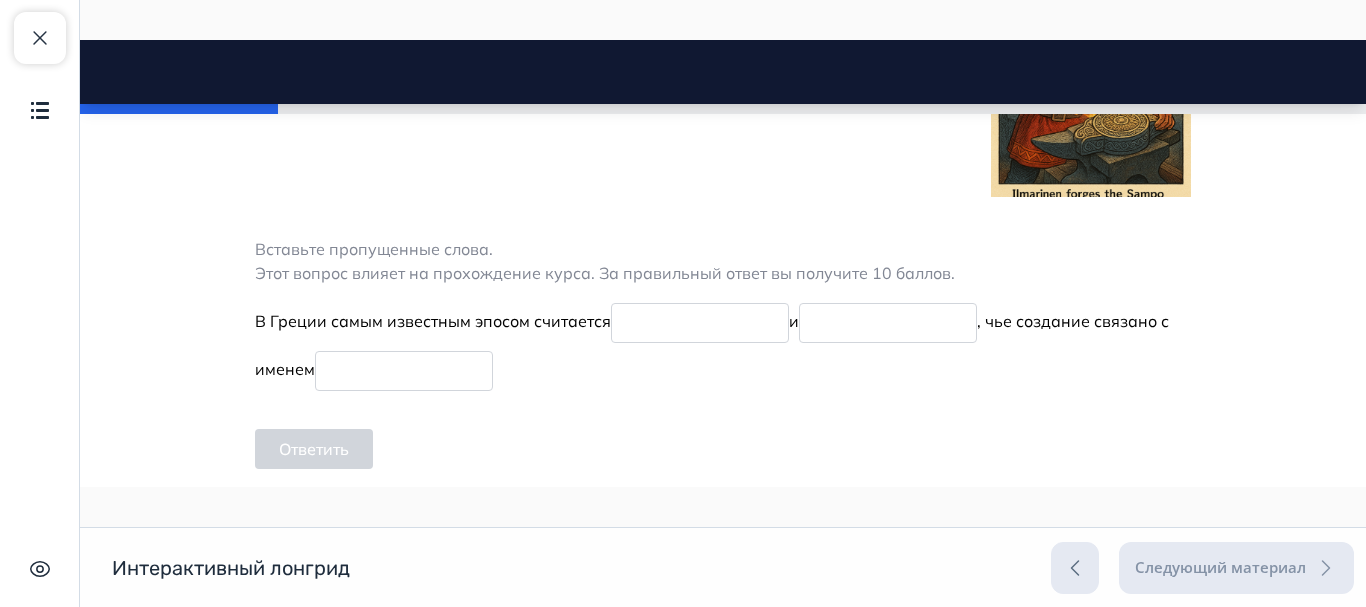 scroll, scrollTop: 793, scrollLeft: 0, axis: vertical 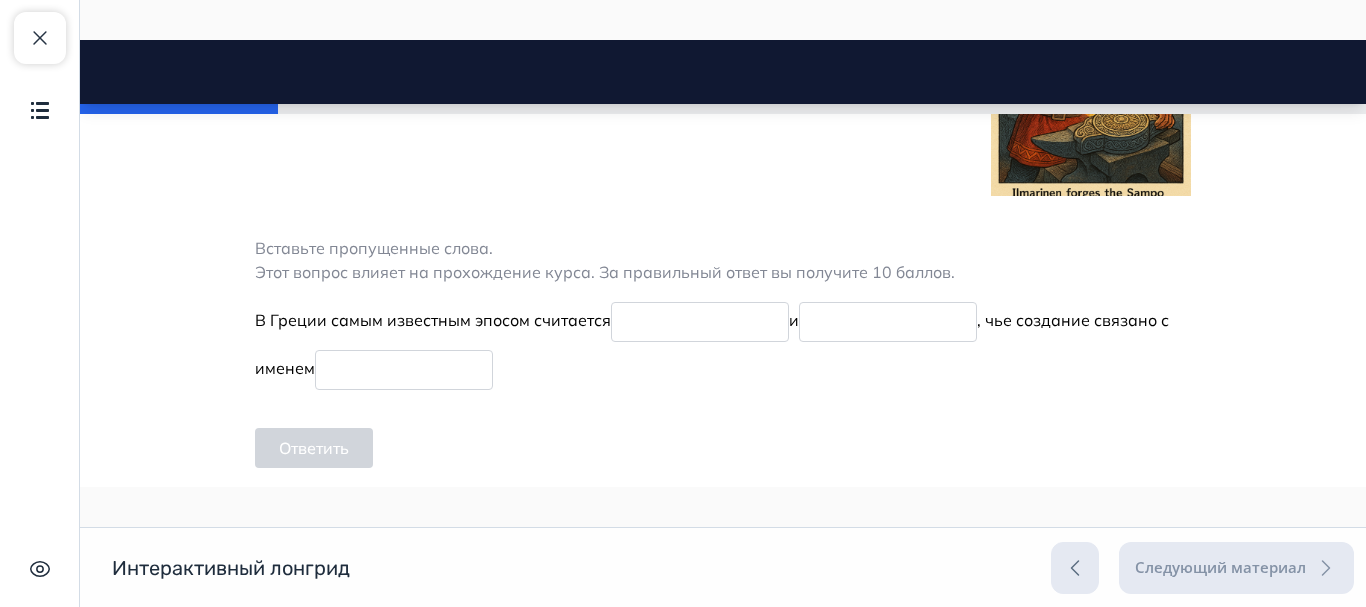 click at bounding box center [700, 322] 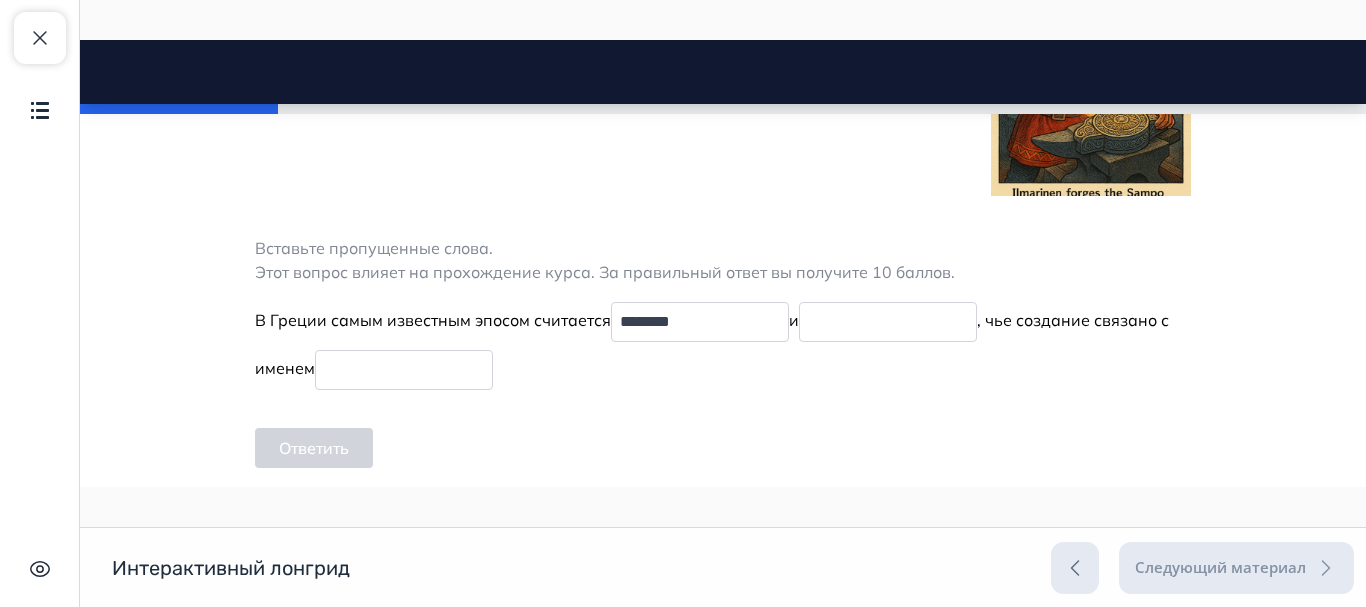 type on "********" 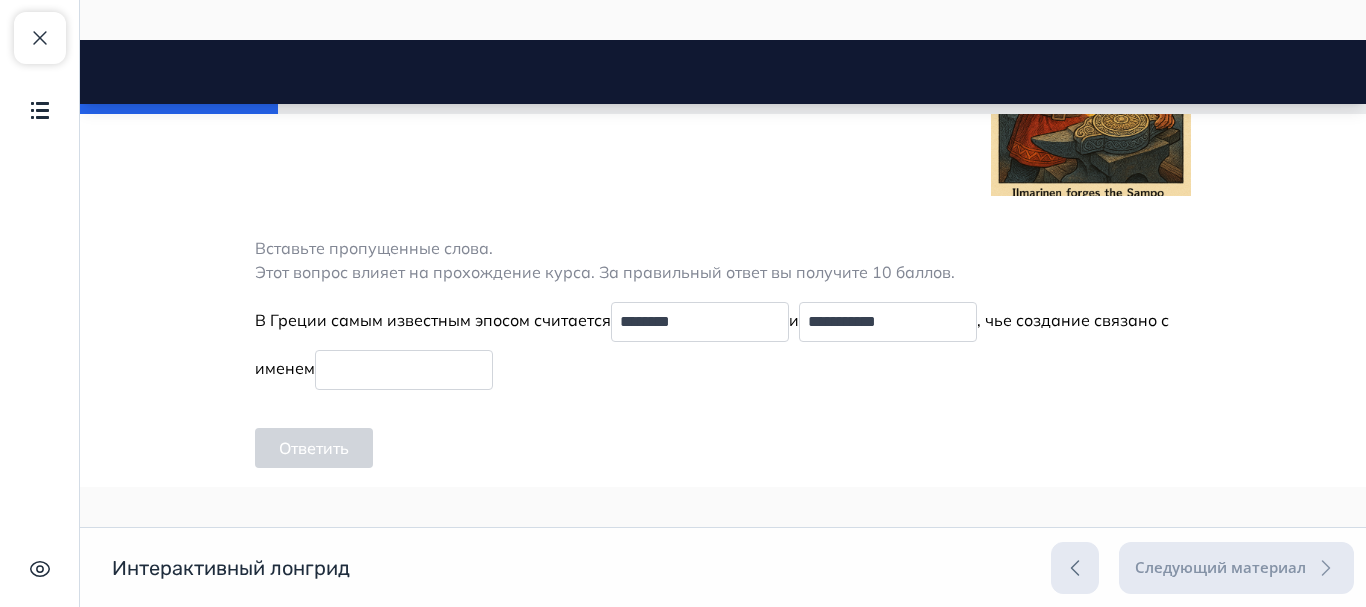 type on "**********" 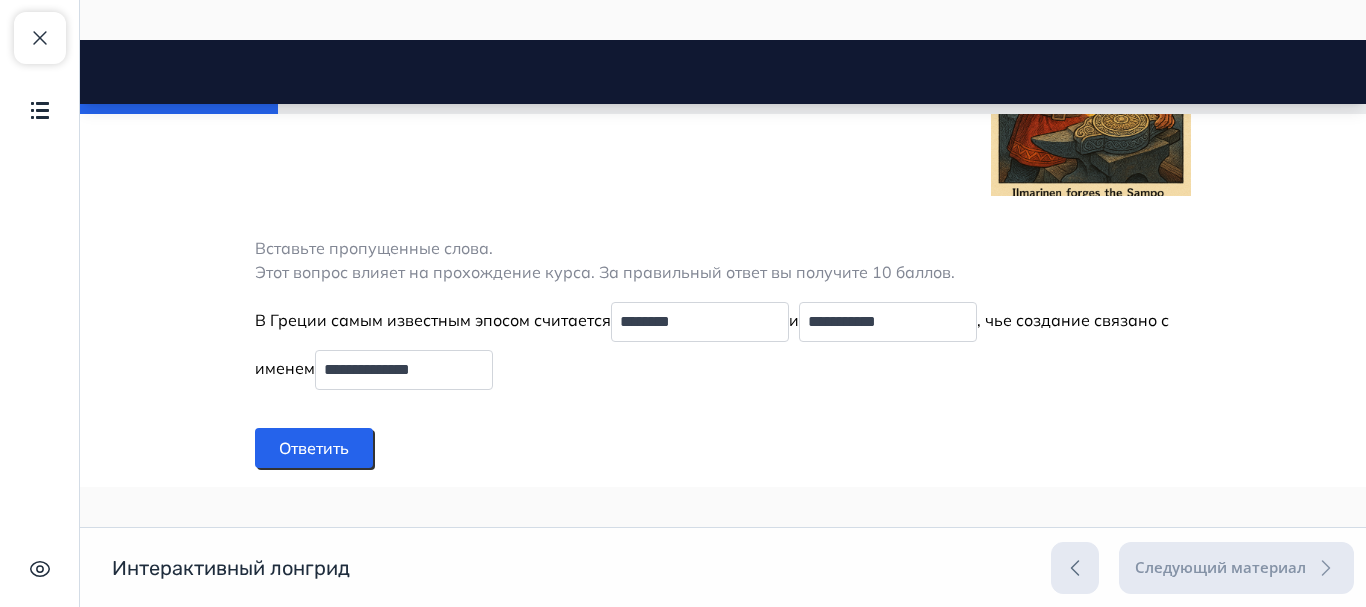 type on "**********" 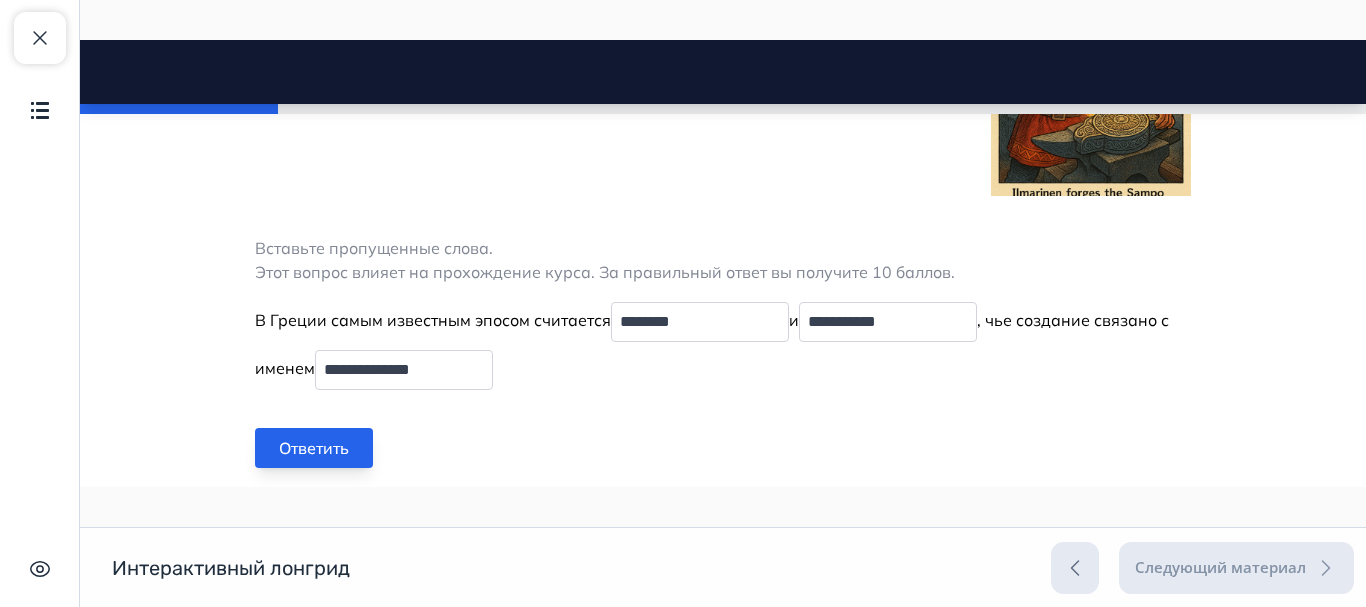 click on "Ответить" at bounding box center [314, 448] 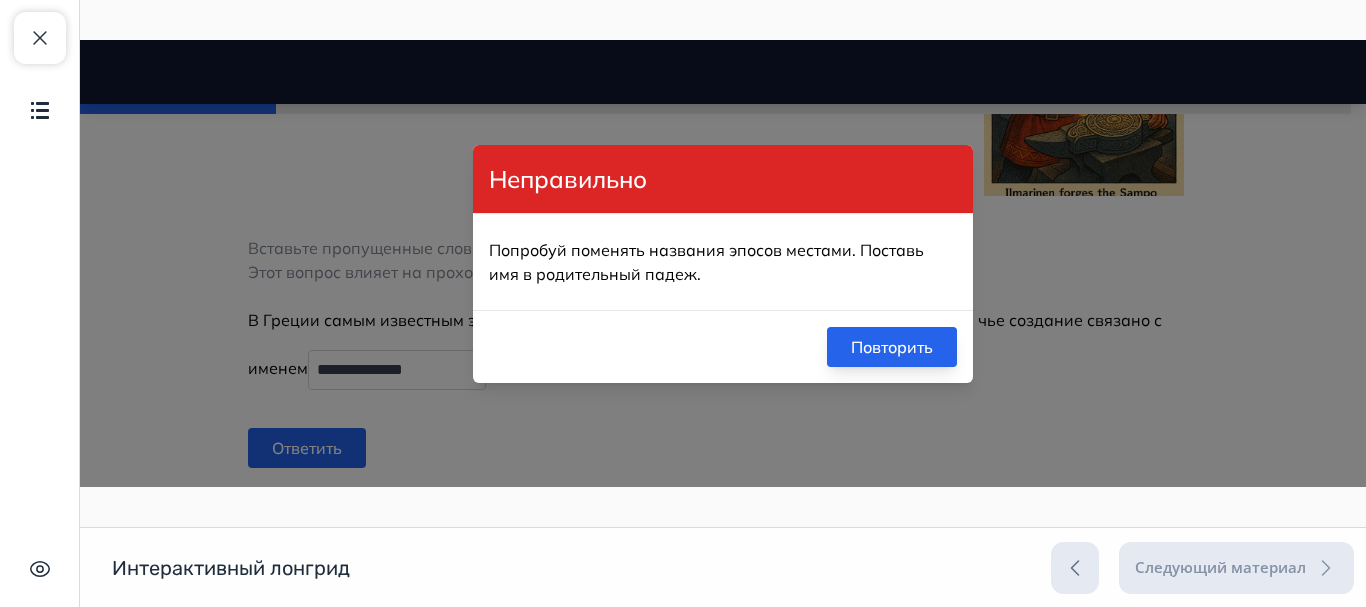 click on "Повторить" at bounding box center [892, 347] 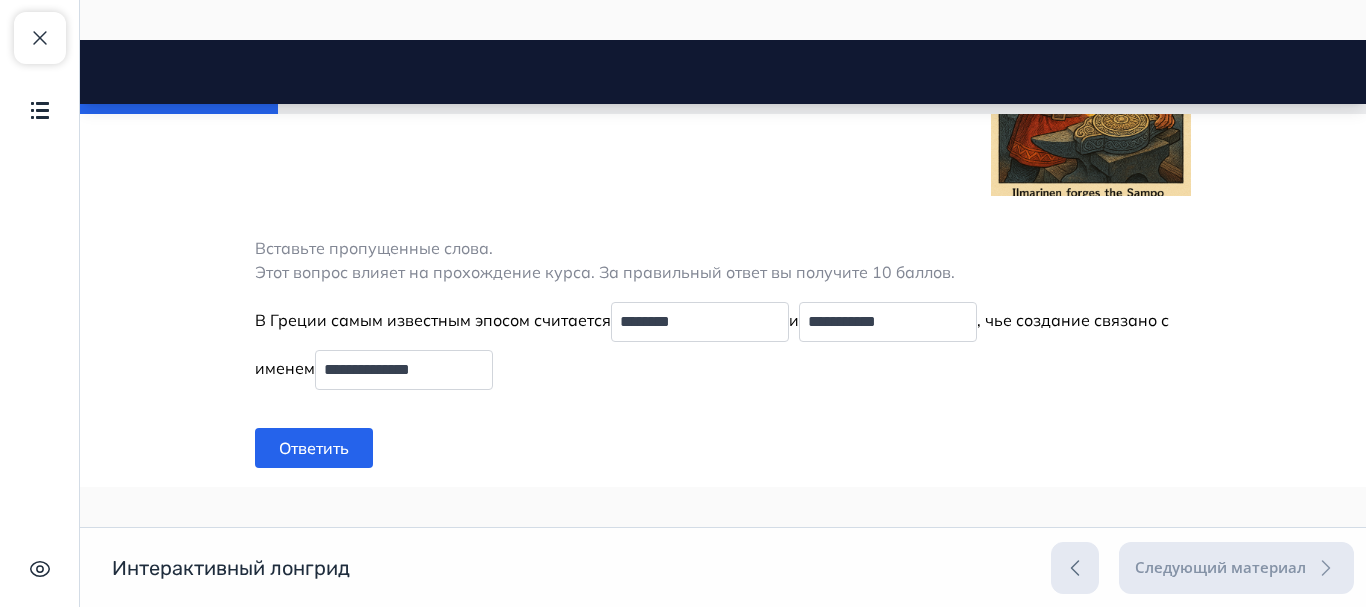 drag, startPoint x: 725, startPoint y: 330, endPoint x: 529, endPoint y: 343, distance: 196.43065 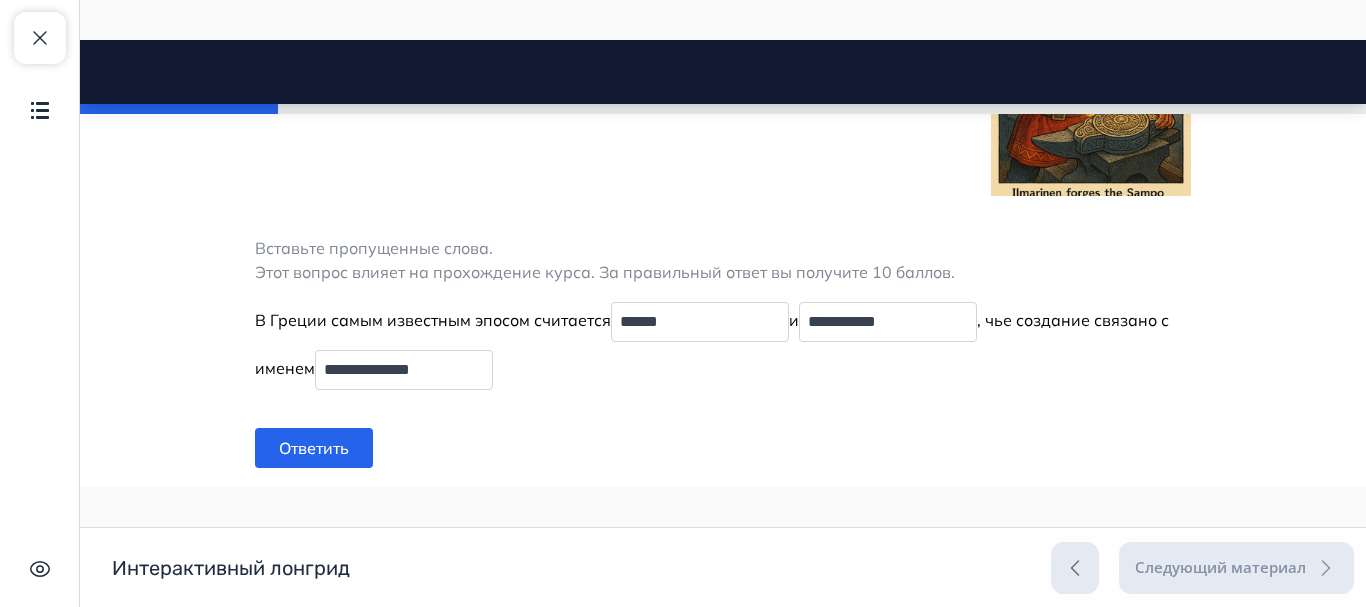 type on "******" 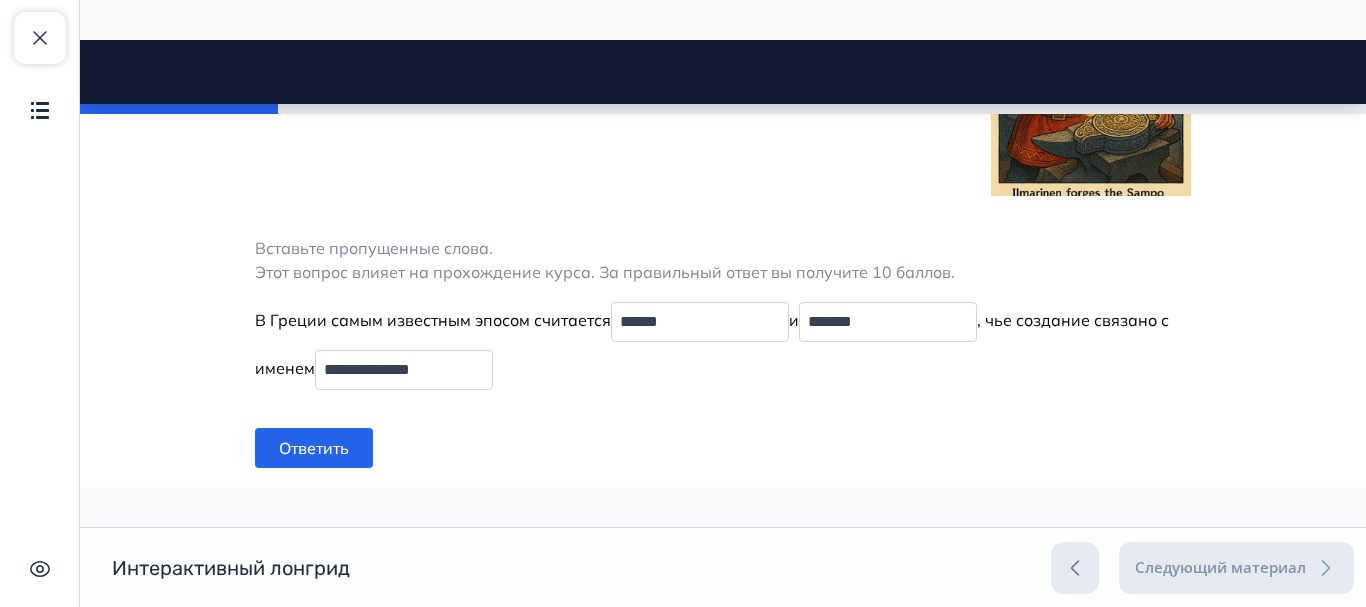 type on "*******" 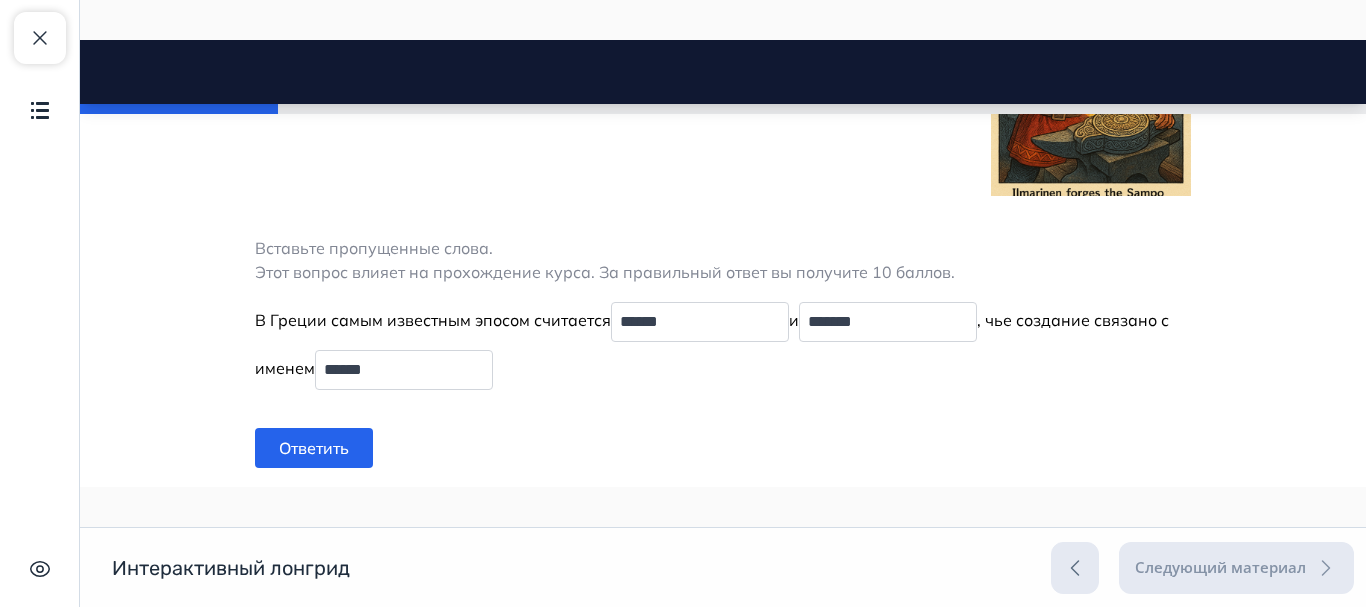 scroll, scrollTop: 1074, scrollLeft: 0, axis: vertical 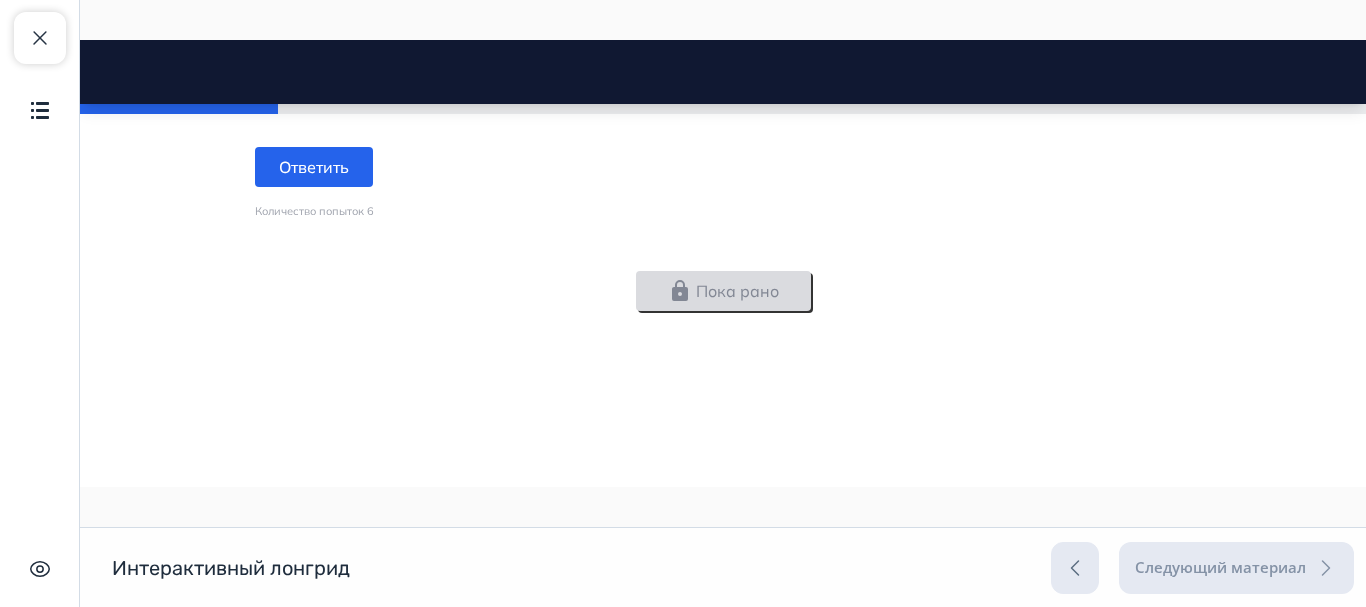 type on "******" 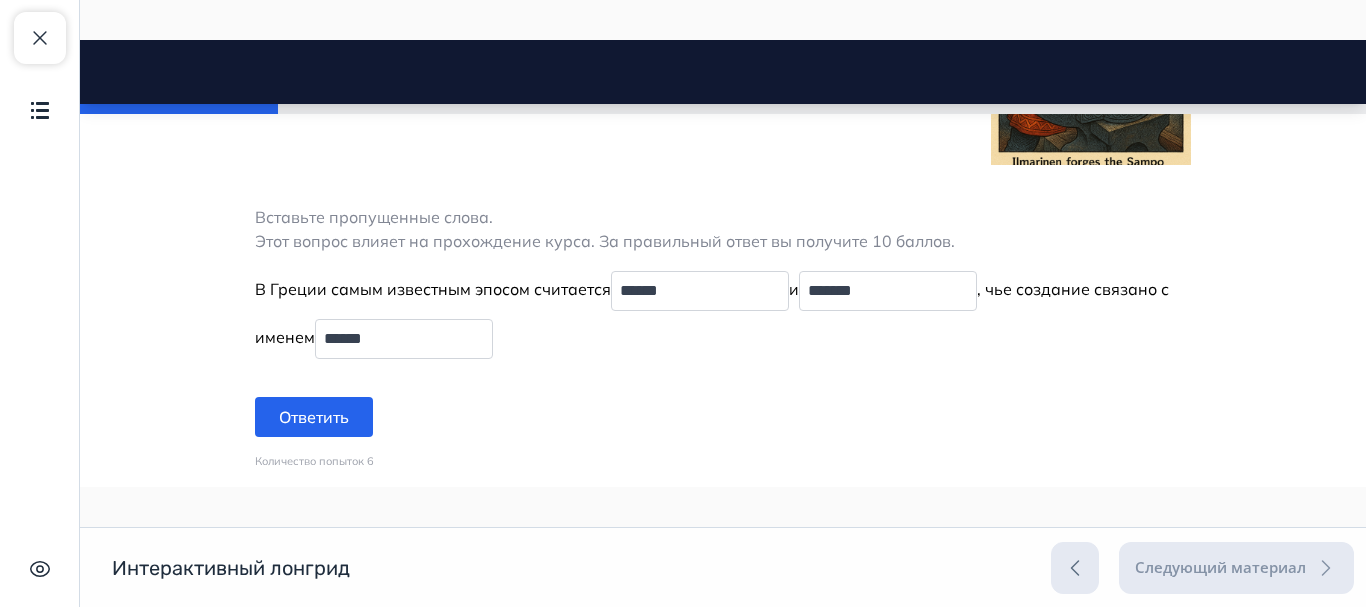 scroll, scrollTop: 1074, scrollLeft: 0, axis: vertical 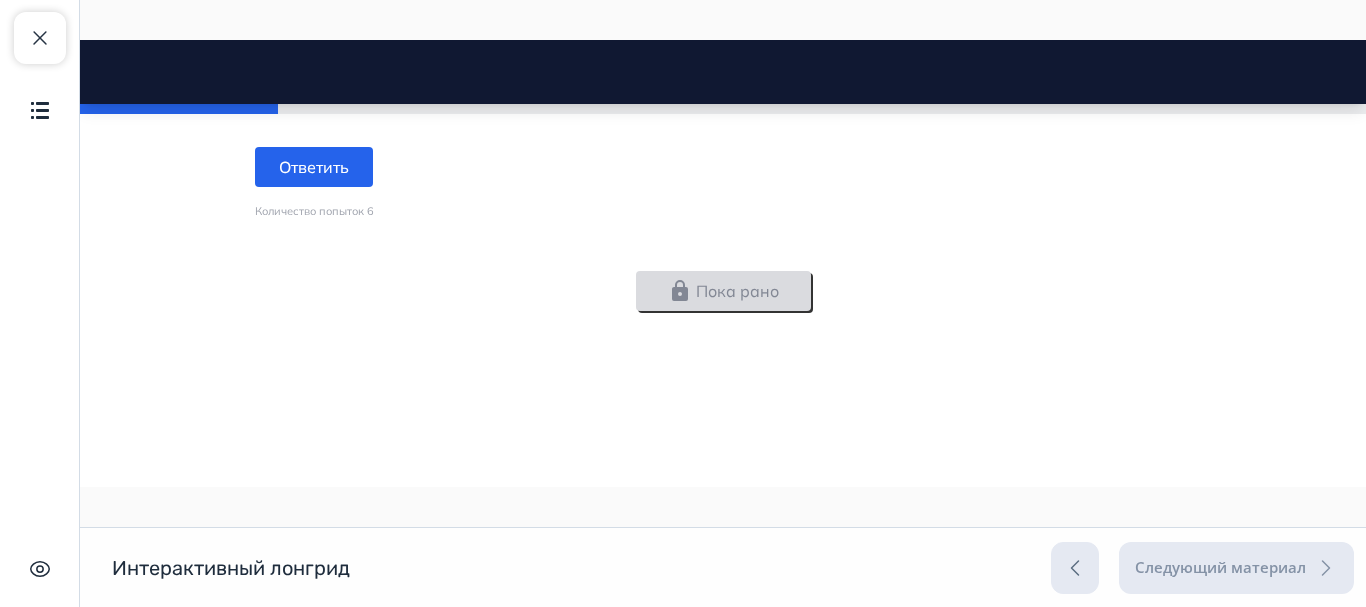click on "Пока рано" at bounding box center [723, 291] 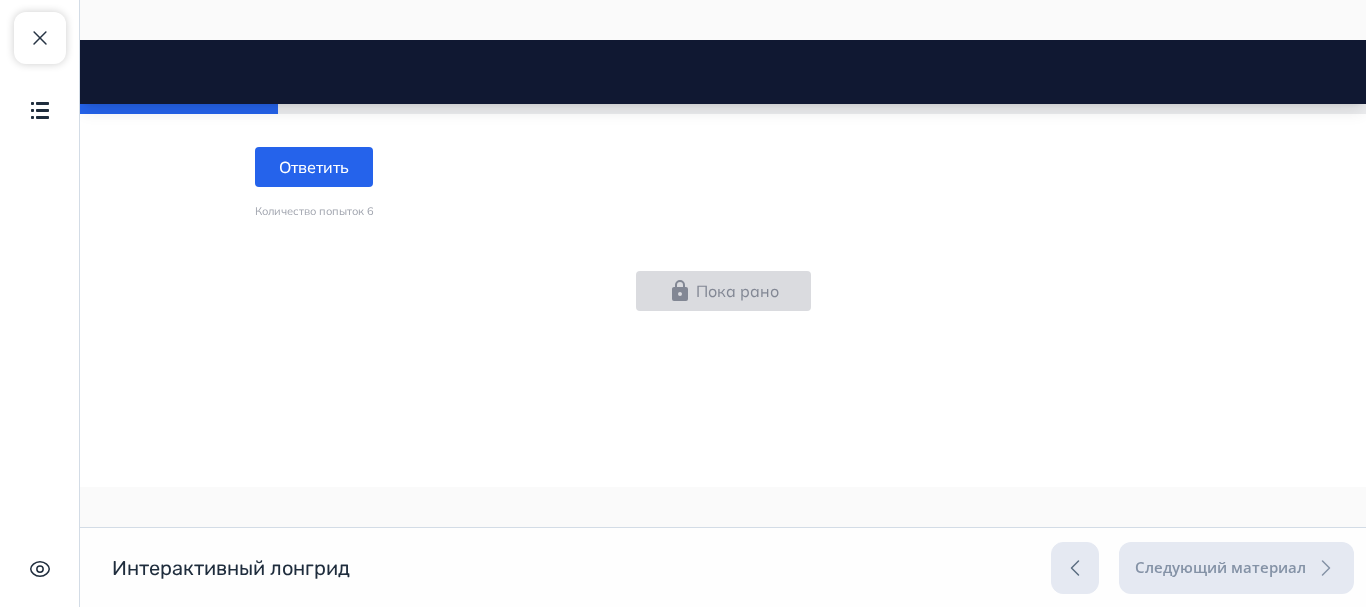 scroll, scrollTop: 854, scrollLeft: 0, axis: vertical 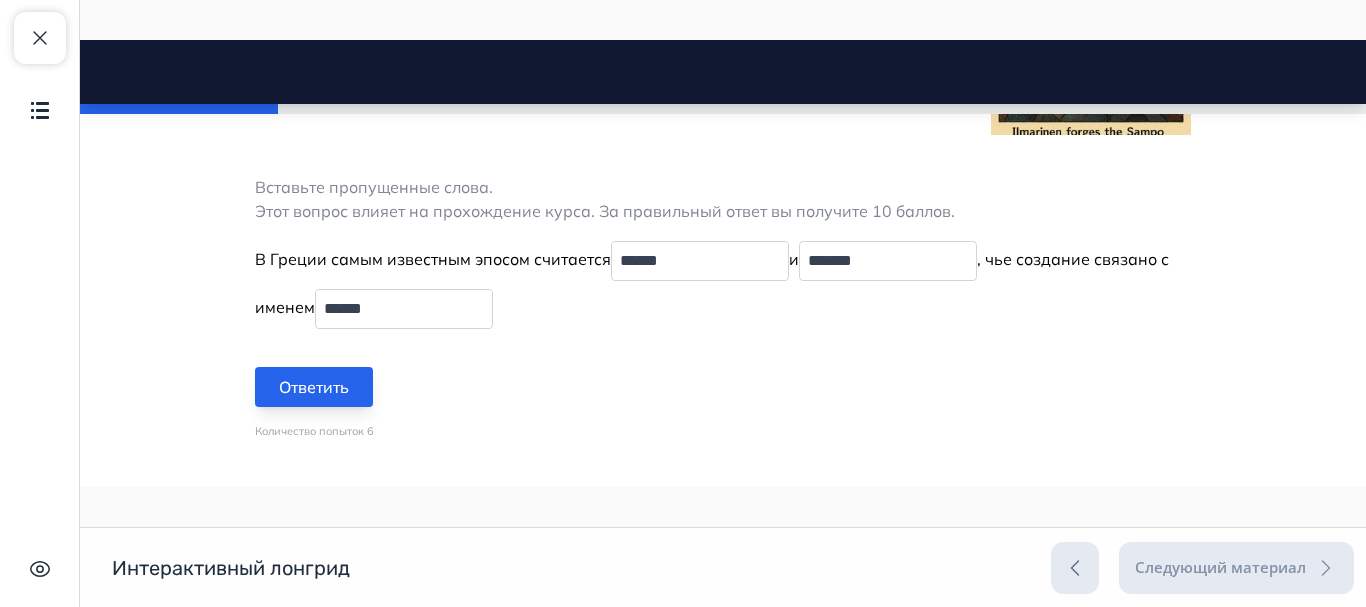 click on "Ответить" at bounding box center (314, 387) 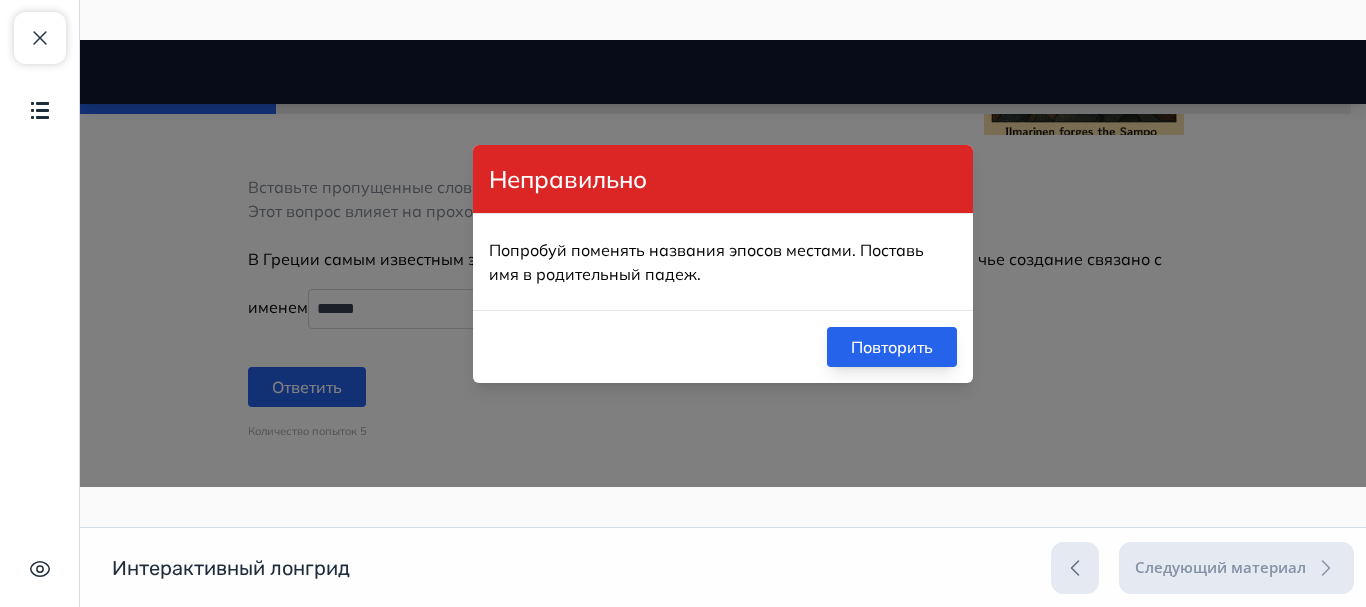 click on "Повторить" at bounding box center (892, 347) 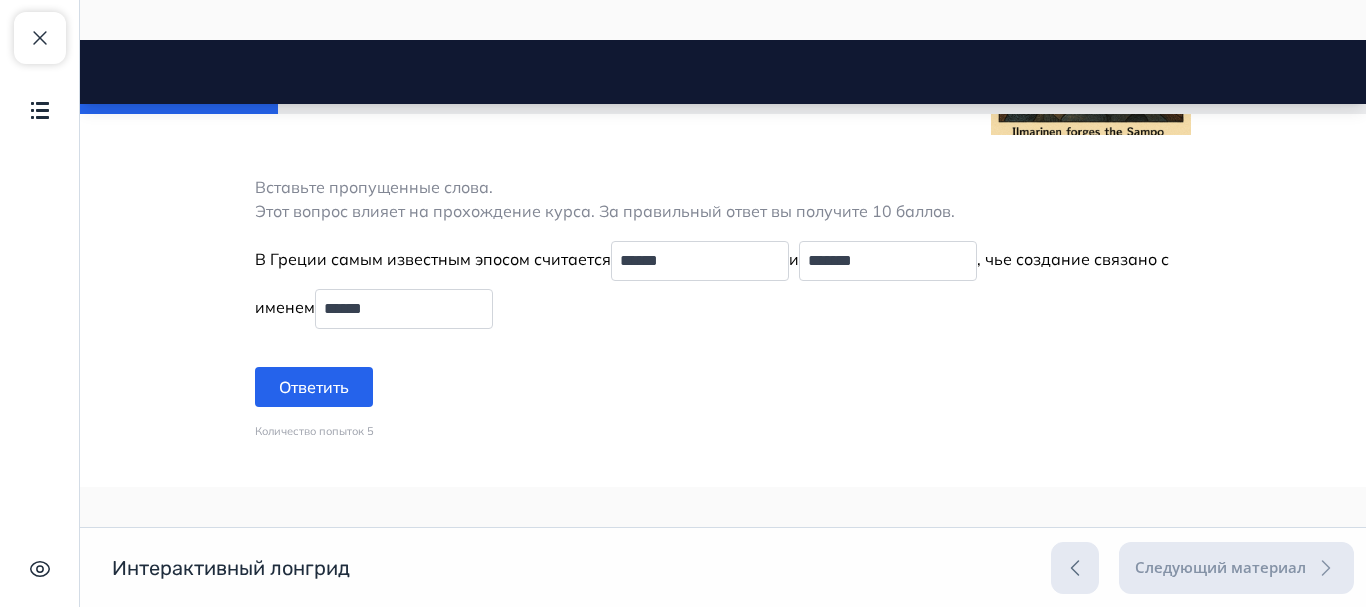 drag, startPoint x: 730, startPoint y: 257, endPoint x: 608, endPoint y: 253, distance: 122.06556 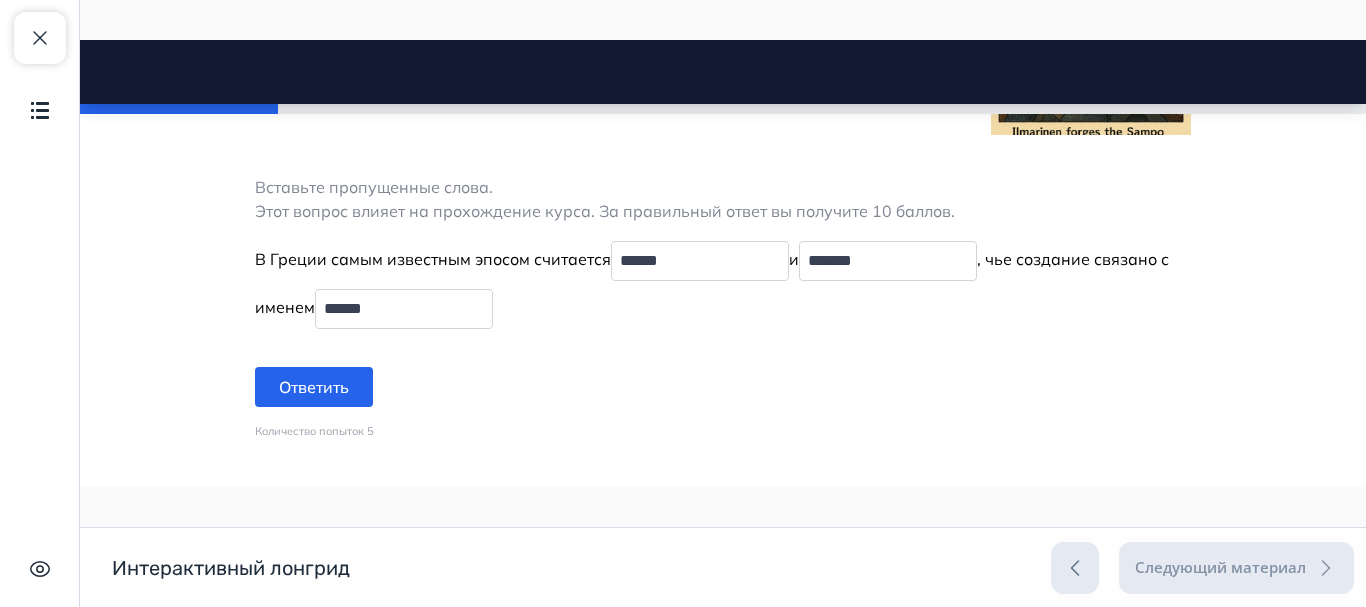type on "******" 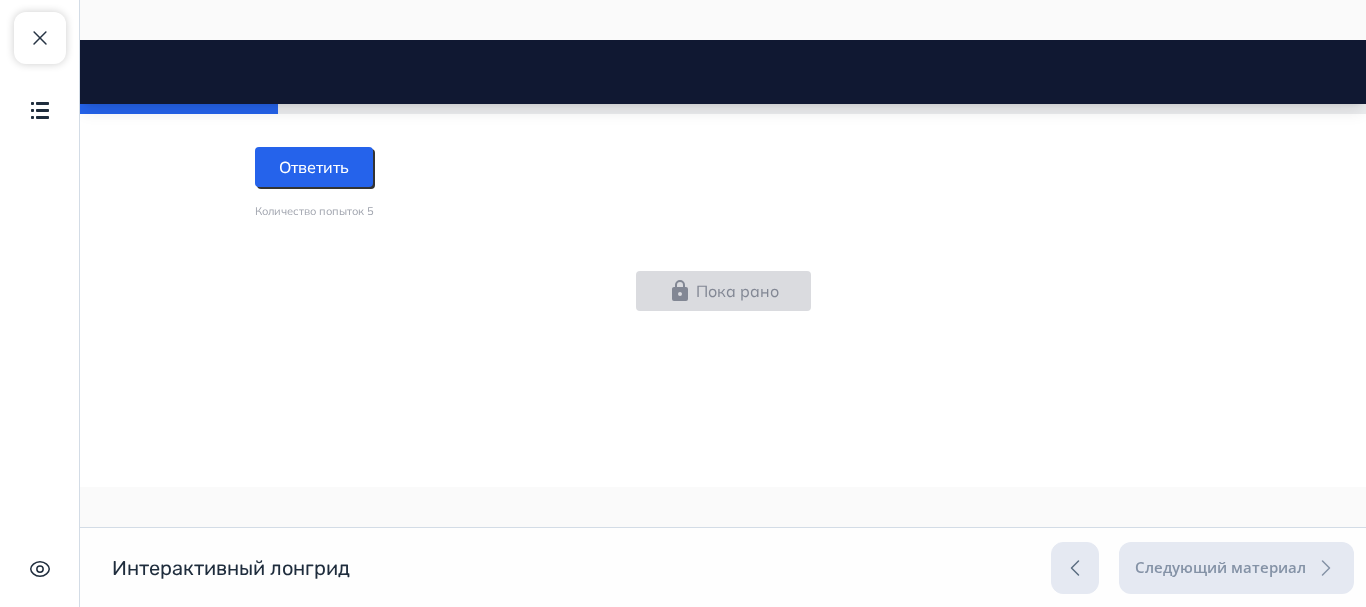 type on "*******" 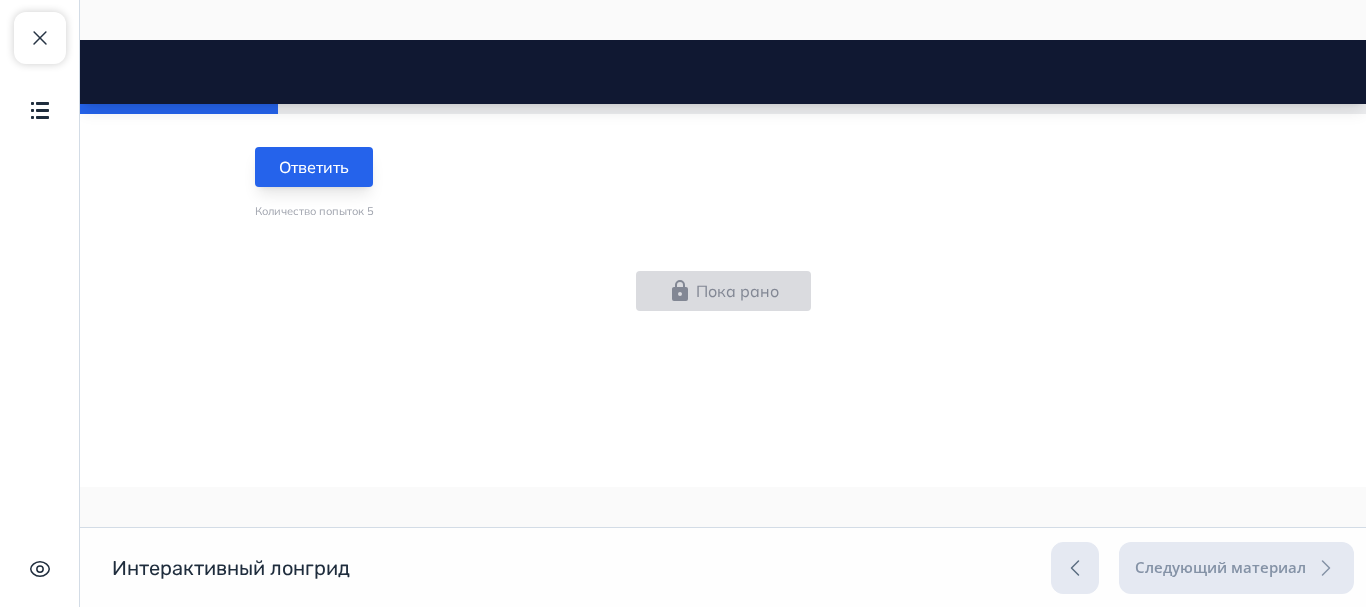 click on "Ответить" at bounding box center [314, 167] 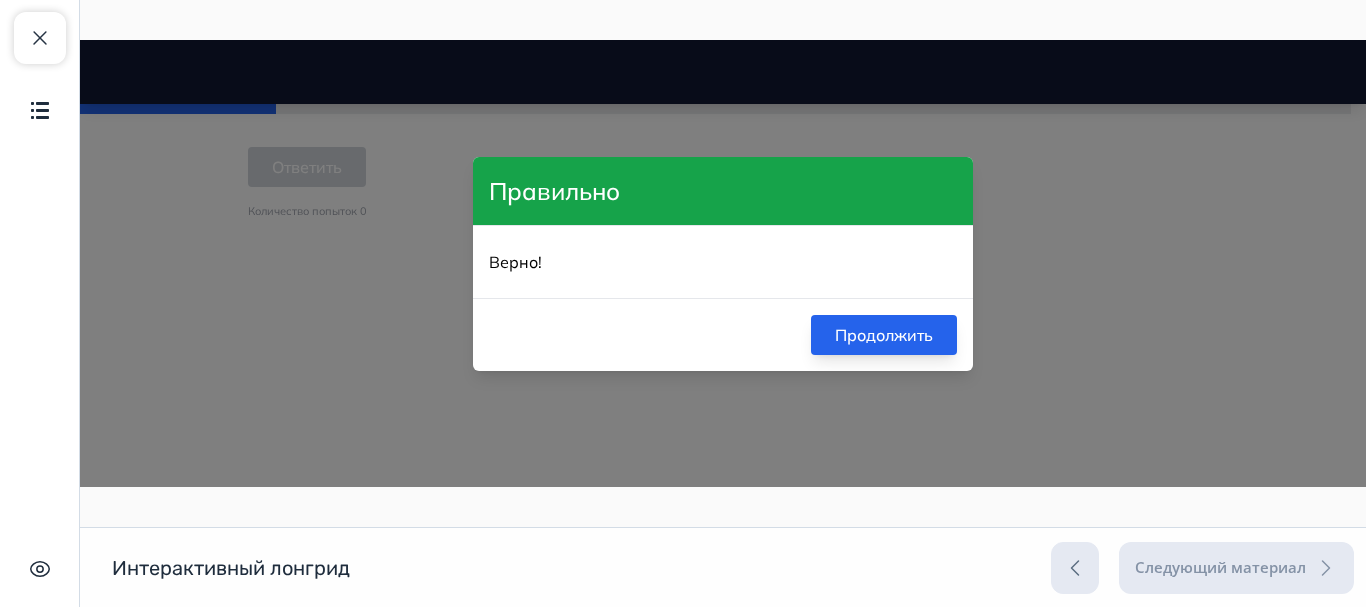 click on "Продолжить" at bounding box center (884, 335) 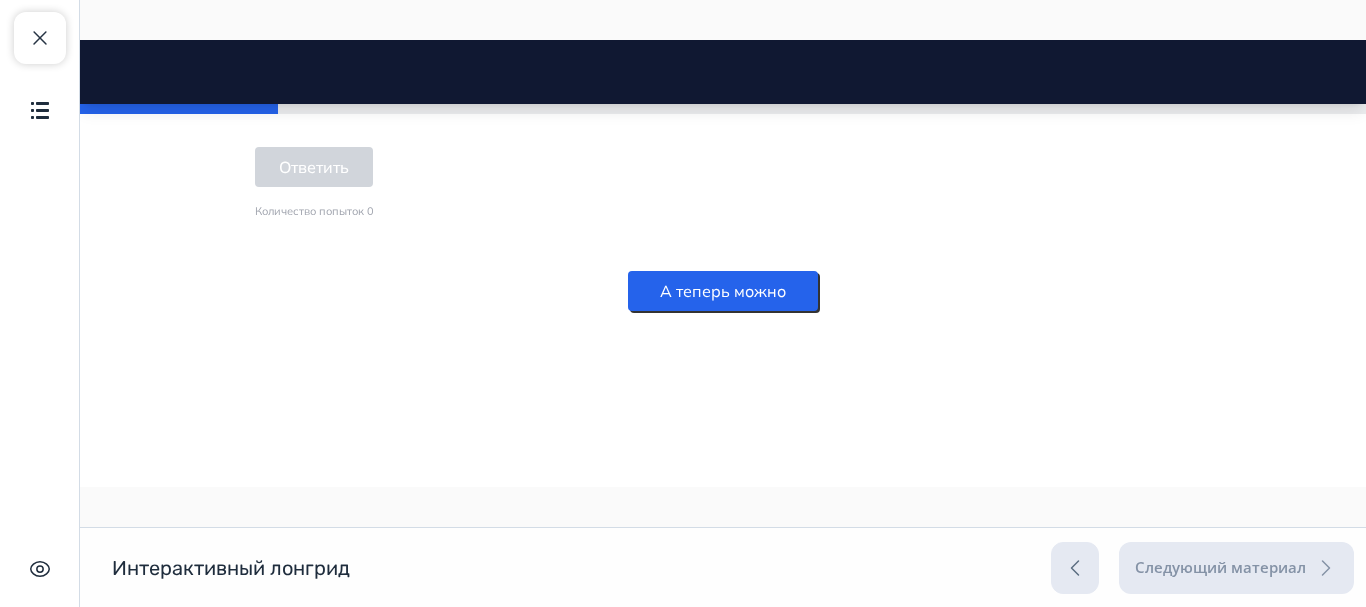 click on "А теперь можно" at bounding box center [723, 291] 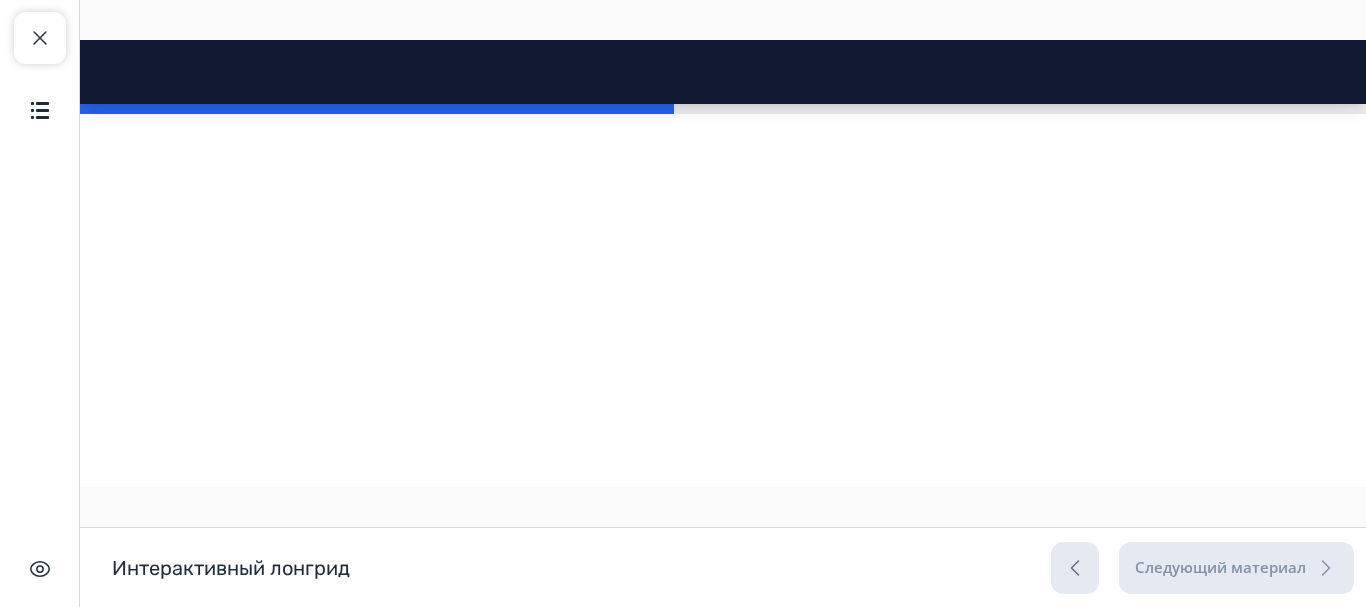 scroll, scrollTop: 3528, scrollLeft: 0, axis: vertical 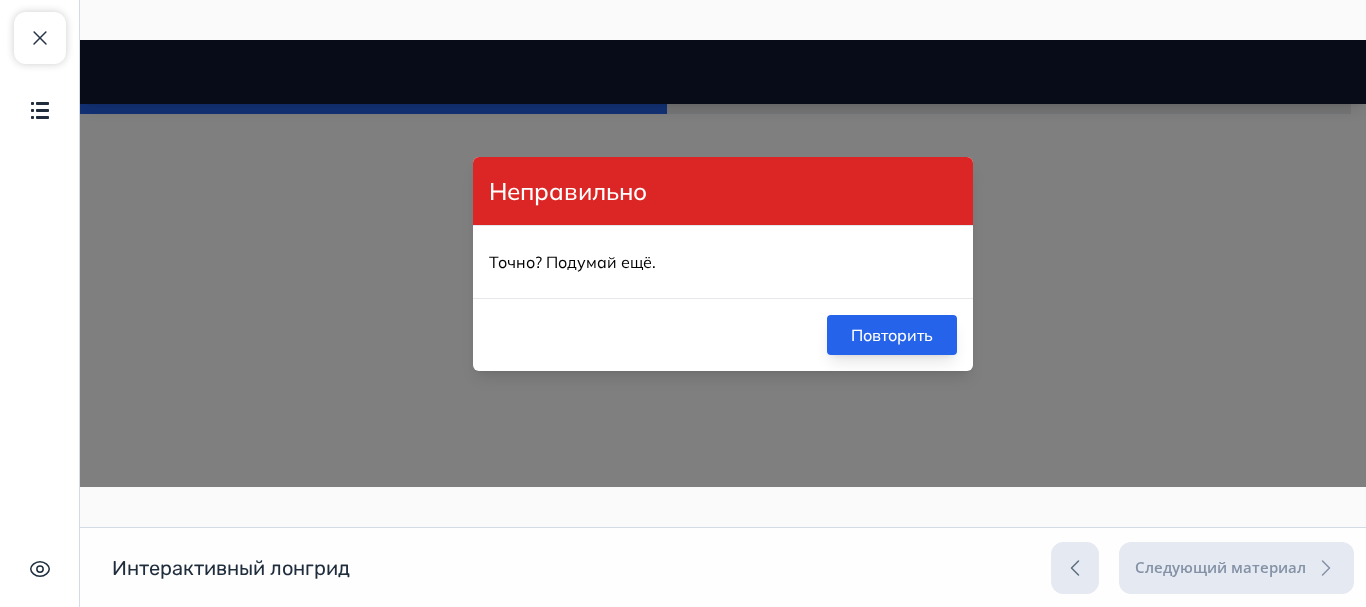 click on "Повторить" at bounding box center [892, 335] 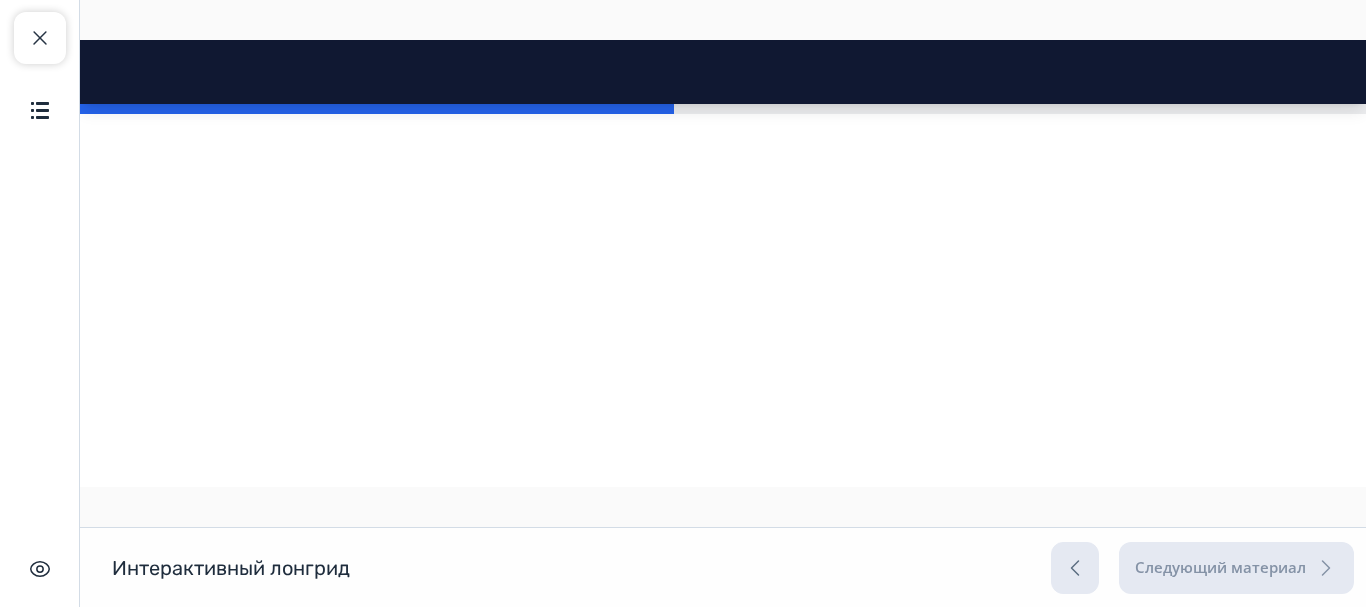 click on "Роман о жизни финского короля
Путеводитель по Карелии
Эпос народа Карелии и Финляндии
Сборник сказок для детей
Ответить" at bounding box center [723, -1380] 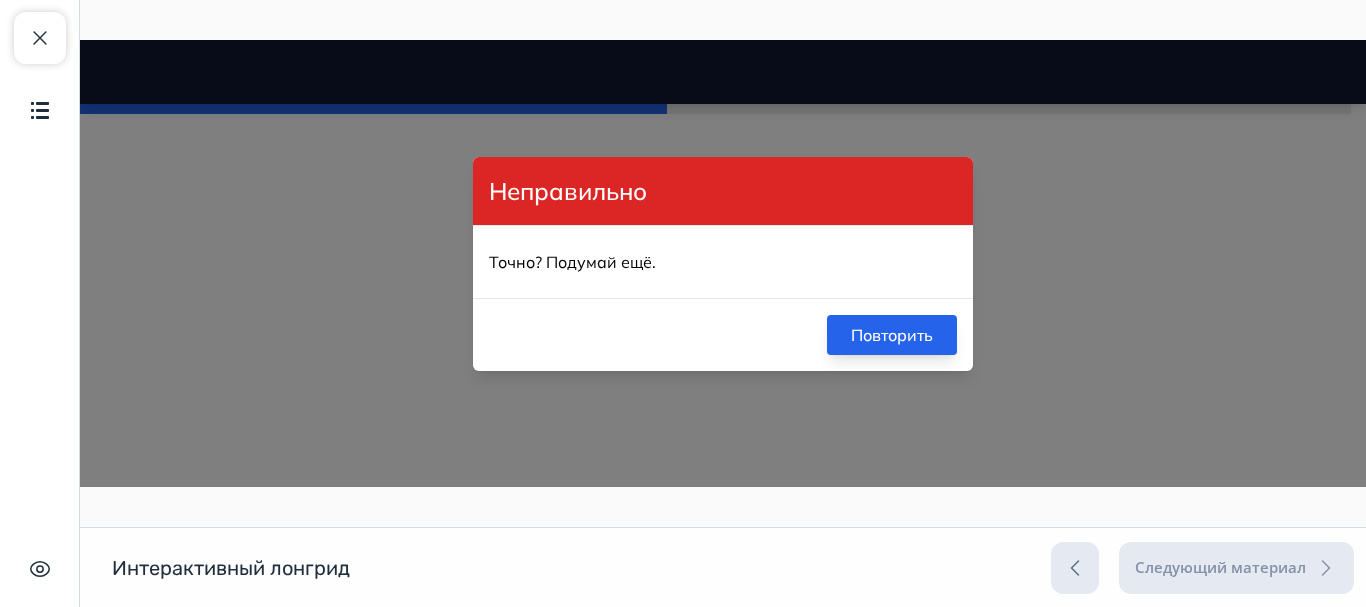 click on "Повторить" at bounding box center (892, 335) 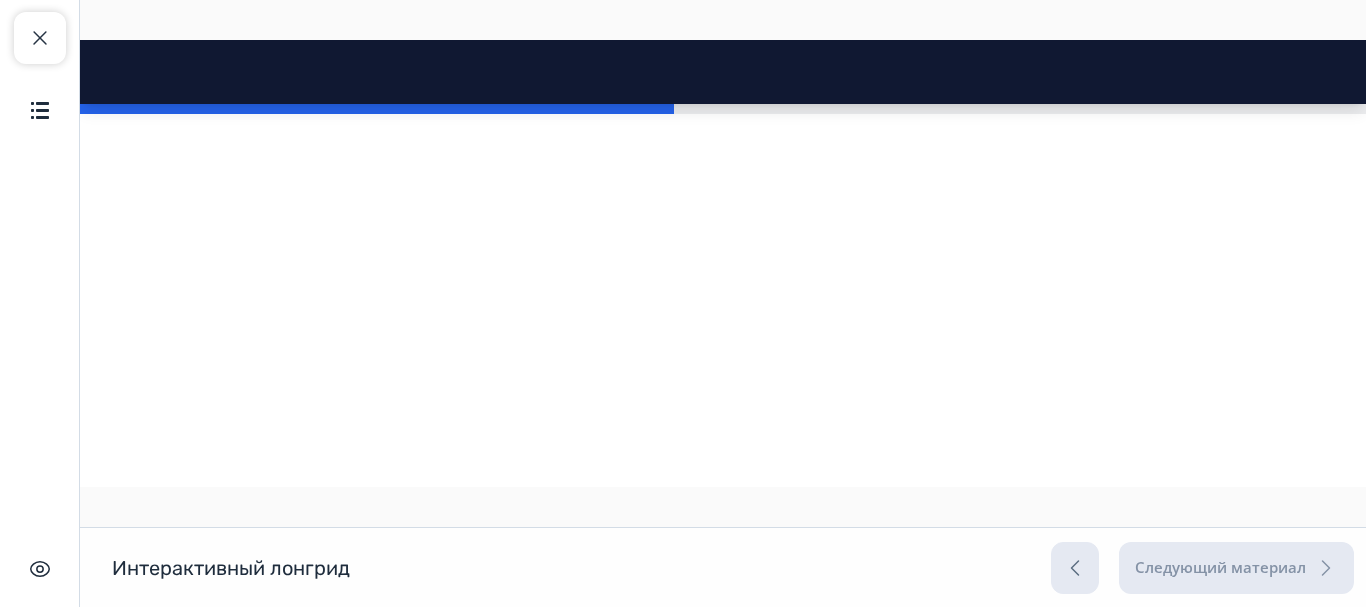 click on "Ответить" at bounding box center (314, -1278) 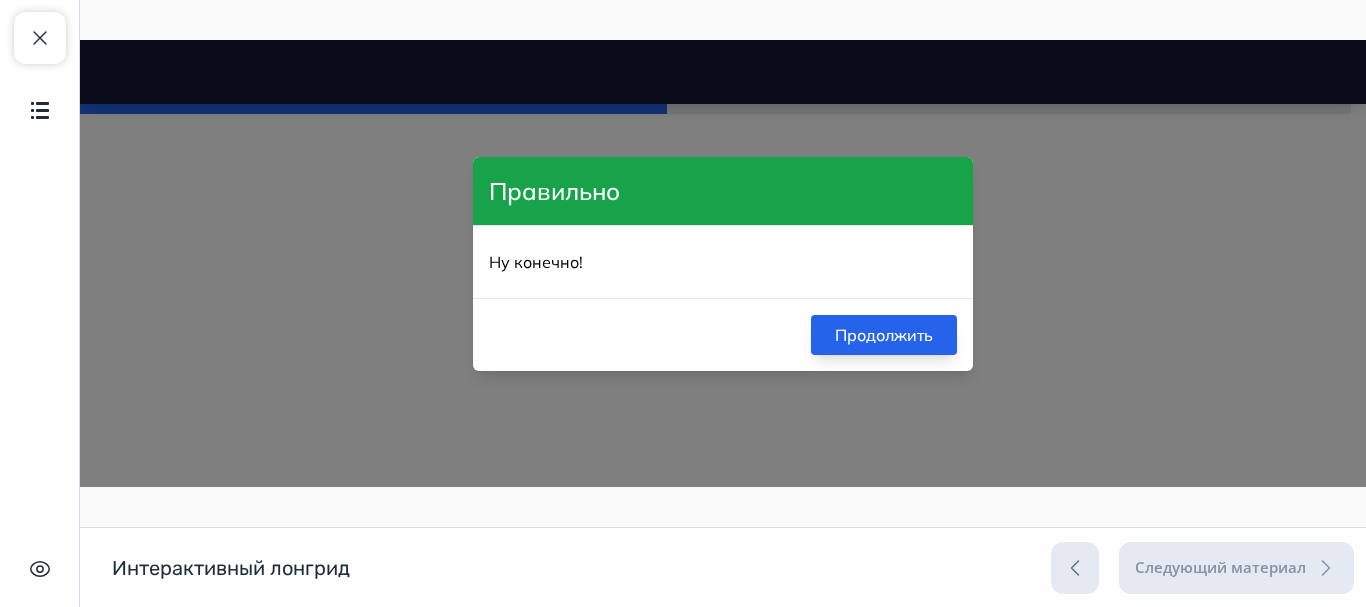 click on "Продолжить" at bounding box center [884, 335] 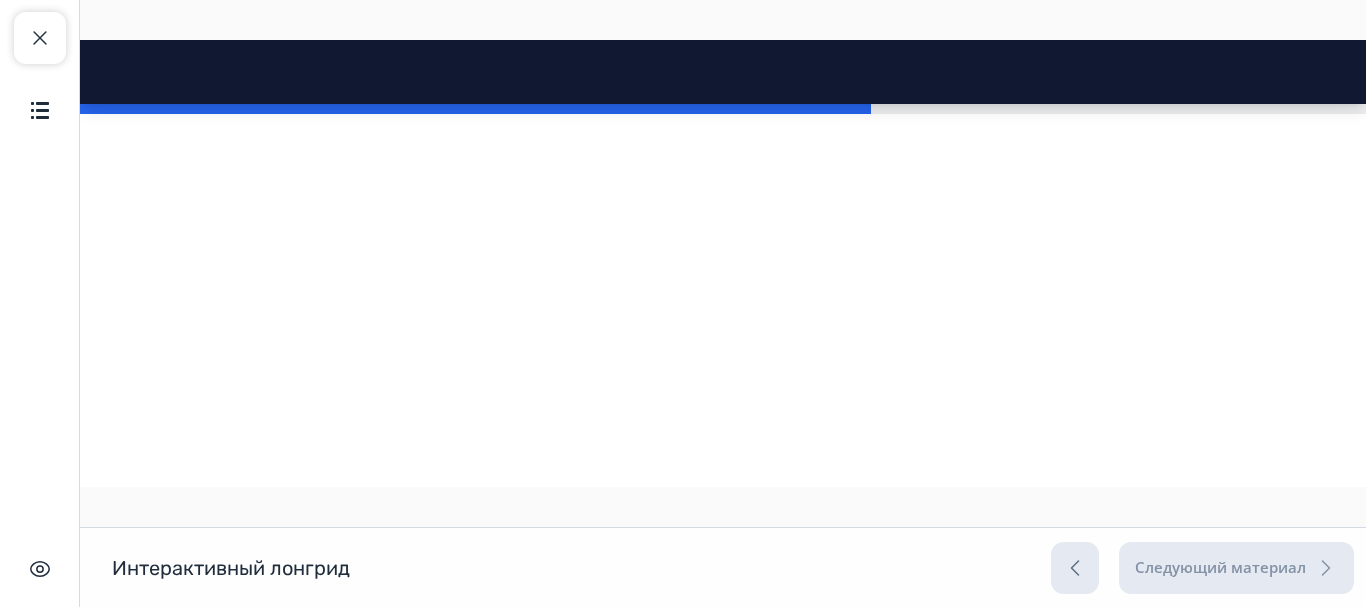scroll, scrollTop: 4028, scrollLeft: 0, axis: vertical 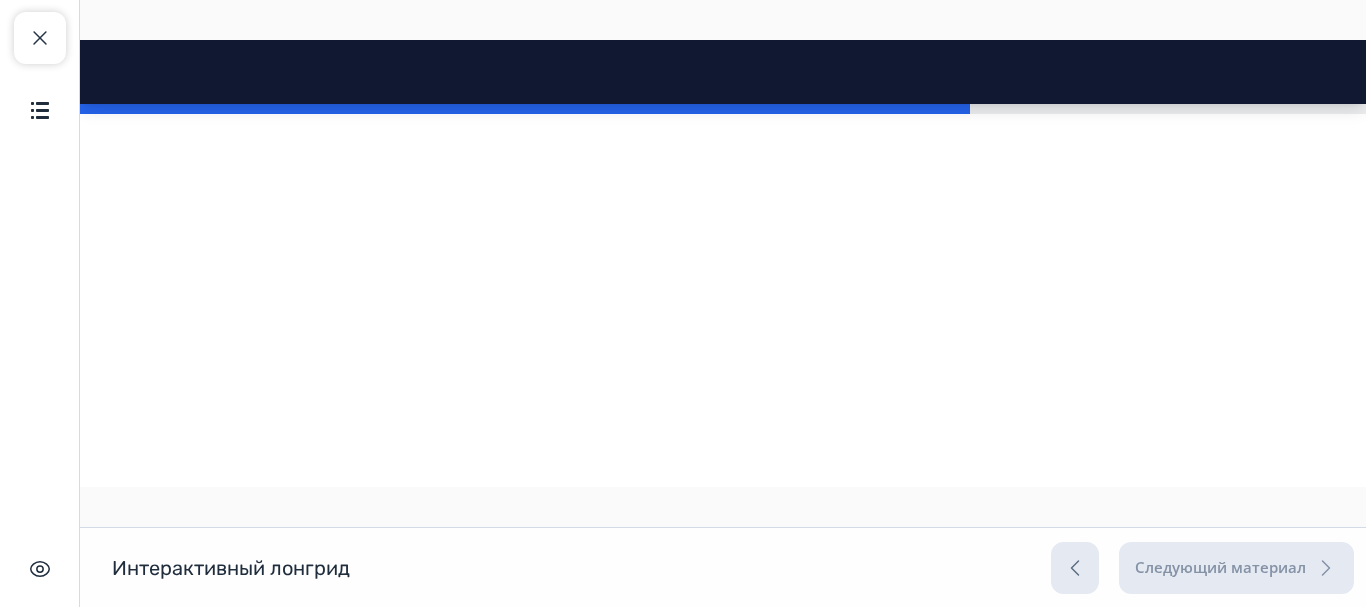 click on "Лоухи" at bounding box center (306, -1595) 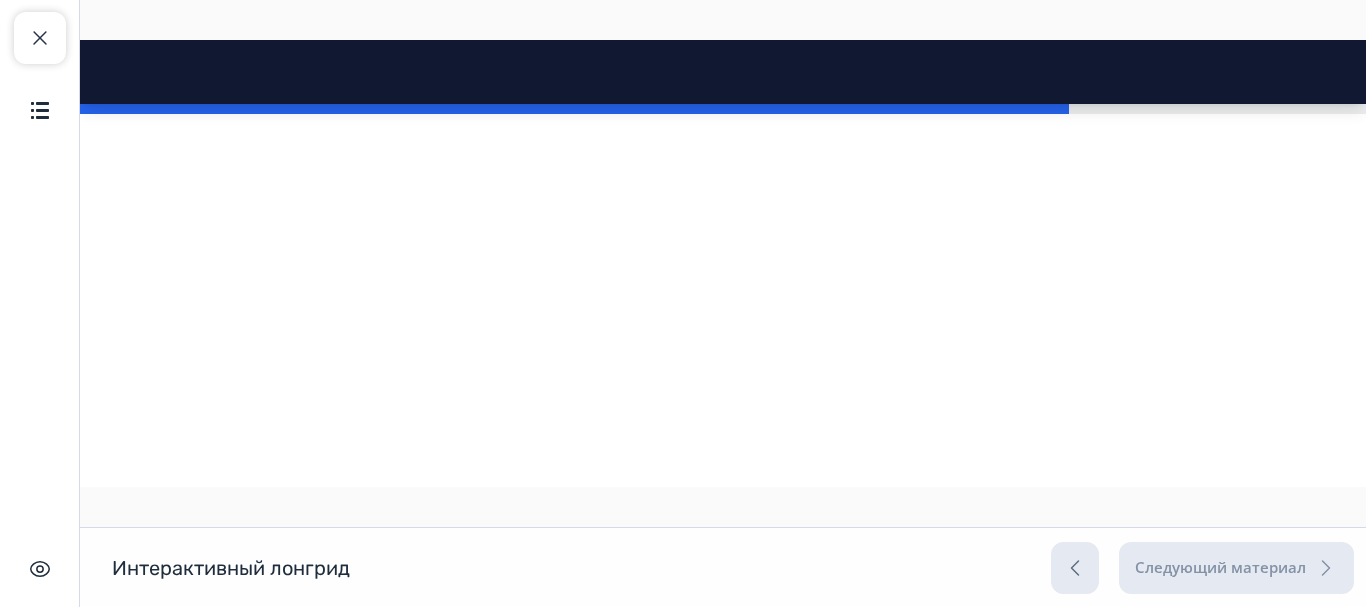scroll, scrollTop: 5660, scrollLeft: 0, axis: vertical 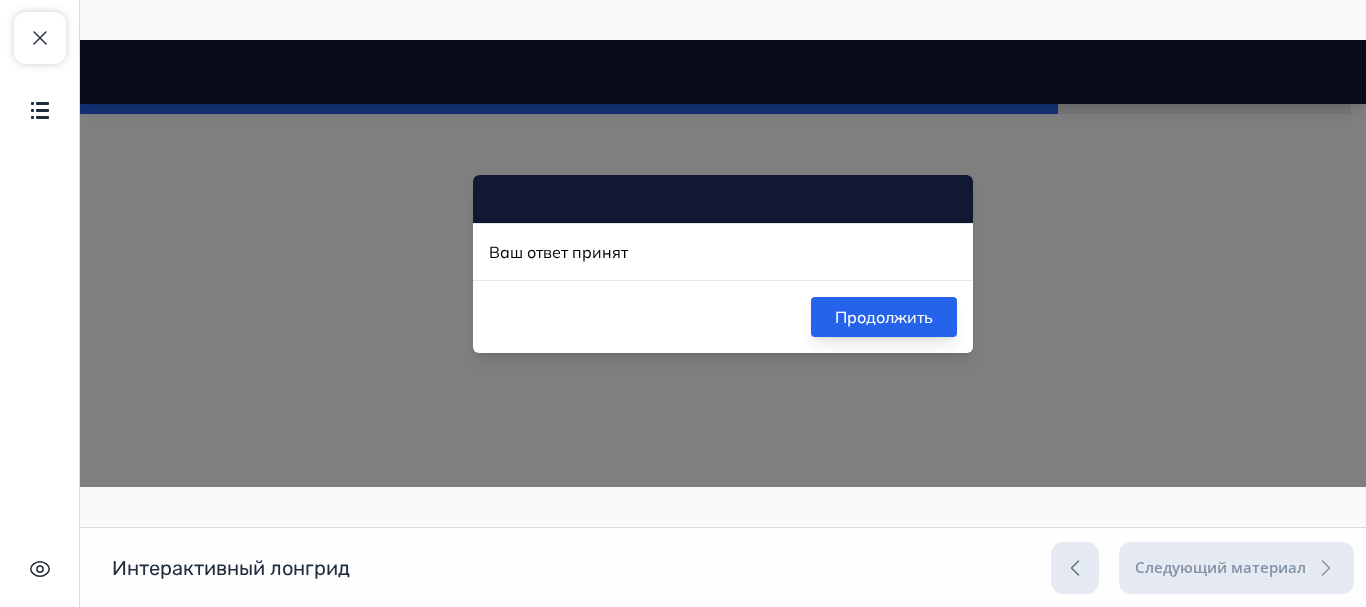 click on "Продолжить" at bounding box center (884, 317) 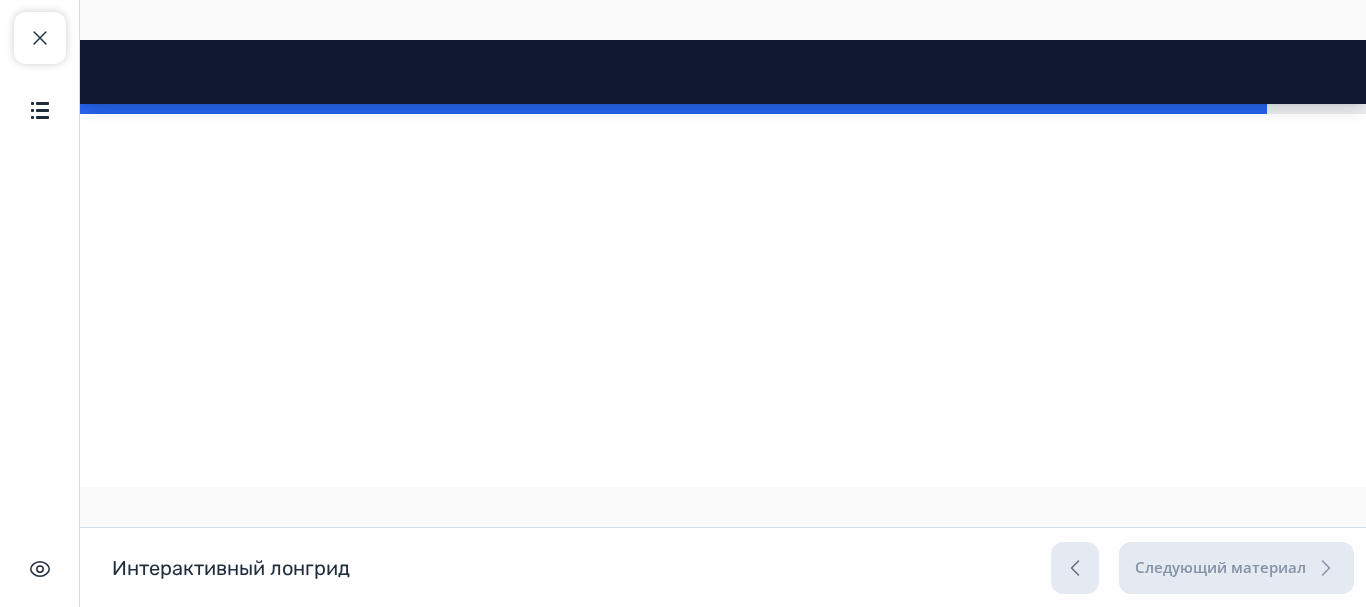scroll, scrollTop: 6582, scrollLeft: 0, axis: vertical 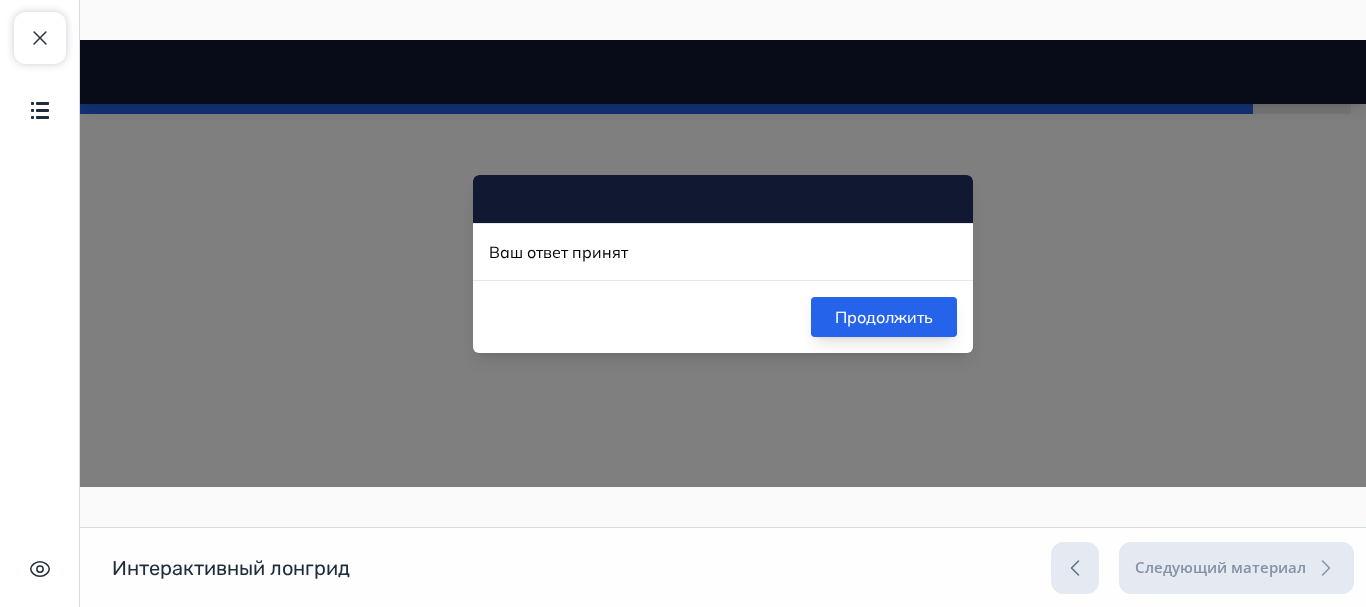 click on "Продолжить" at bounding box center [884, 317] 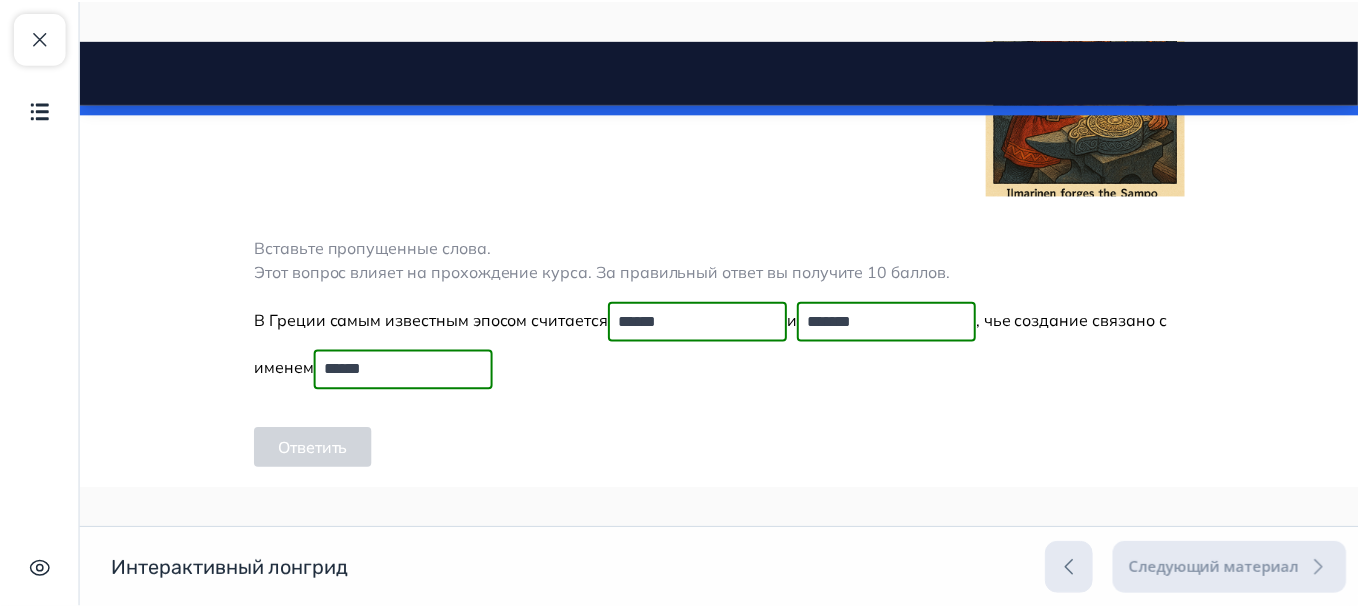scroll, scrollTop: 0, scrollLeft: 0, axis: both 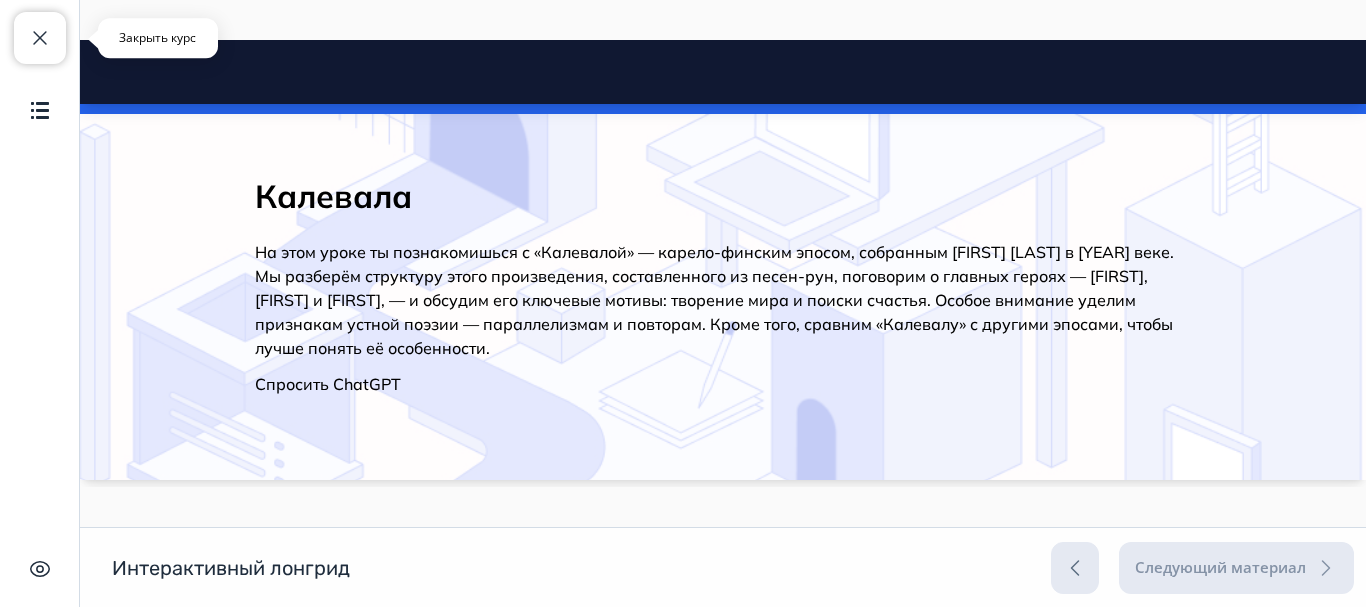 click at bounding box center [40, 38] 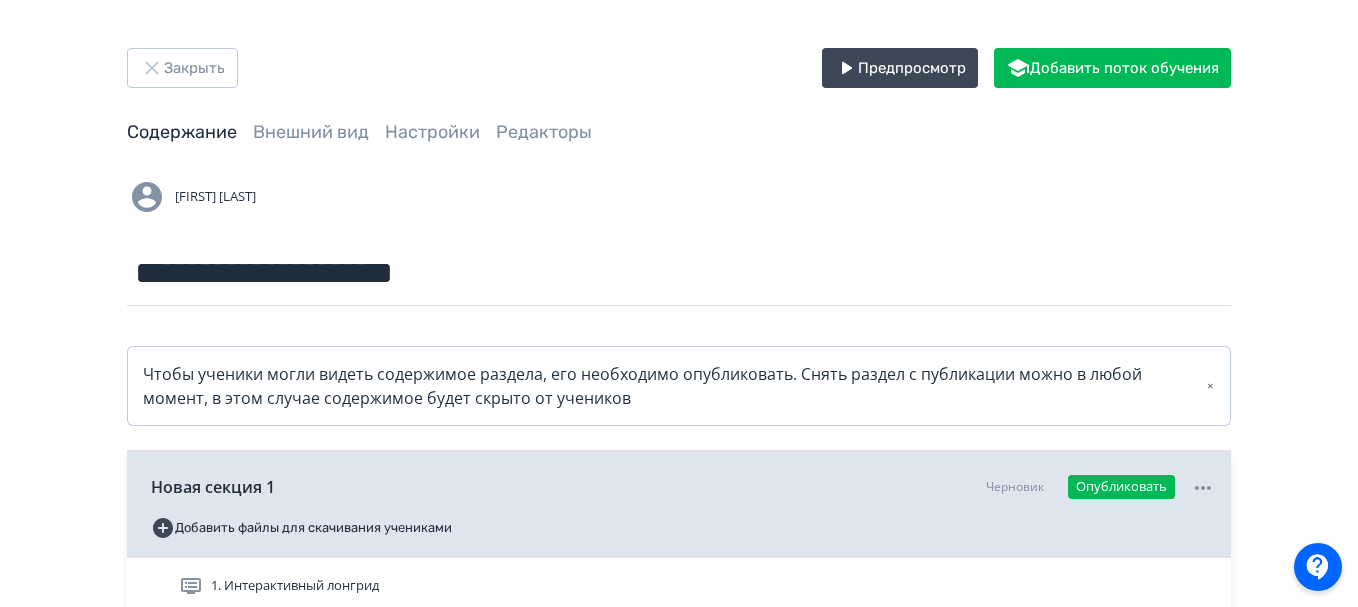 scroll, scrollTop: 226, scrollLeft: 0, axis: vertical 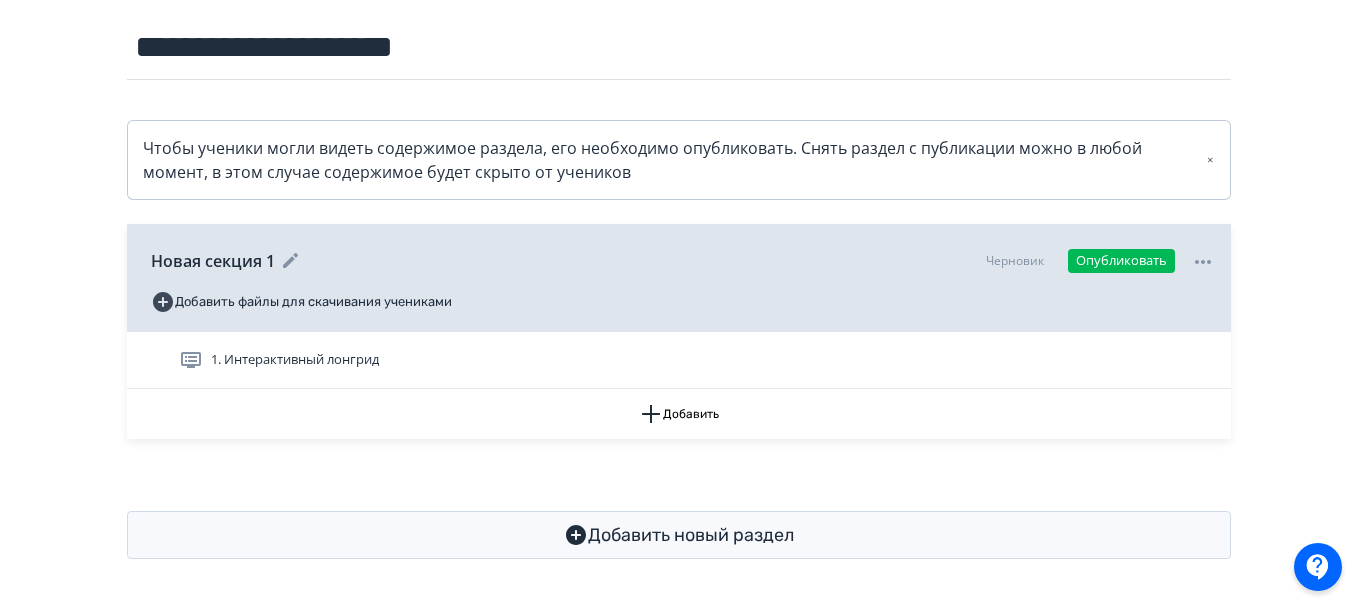 click 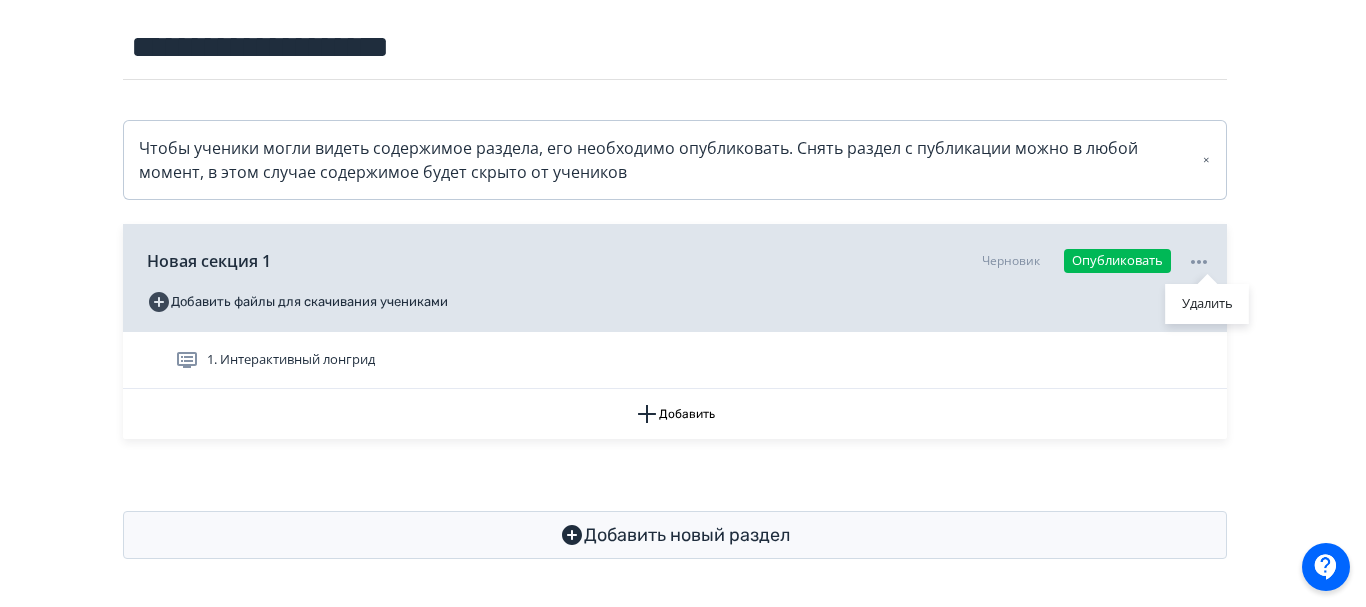 click on "Удалить" at bounding box center (683, 303) 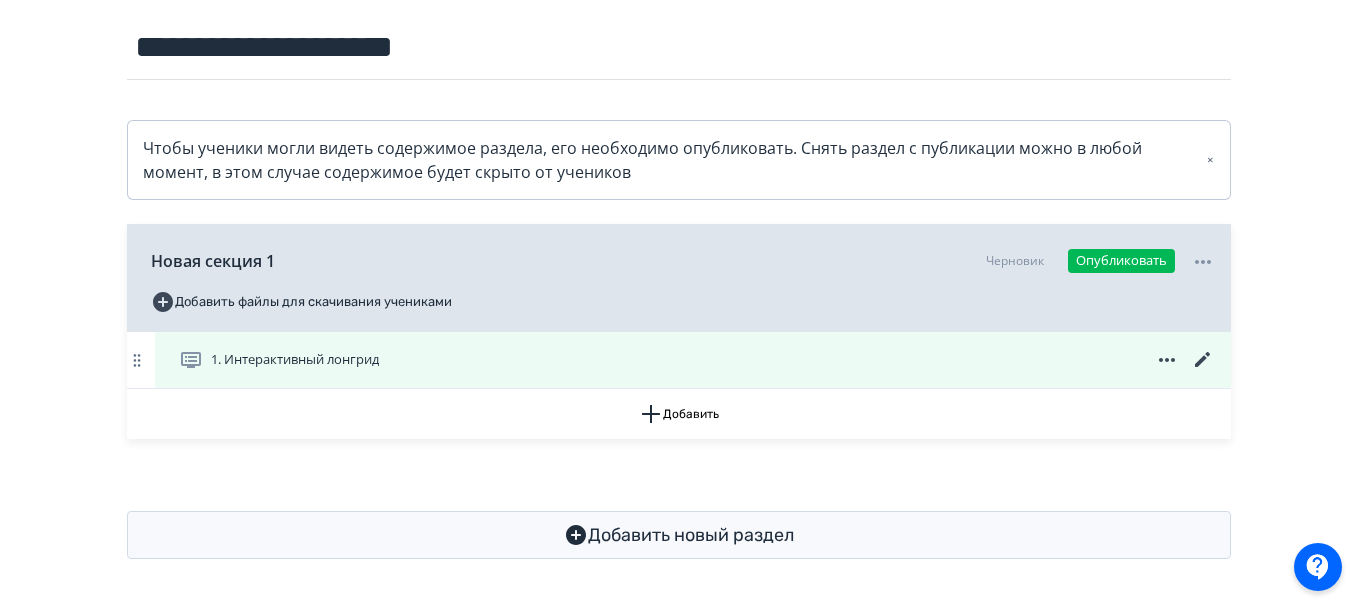 click 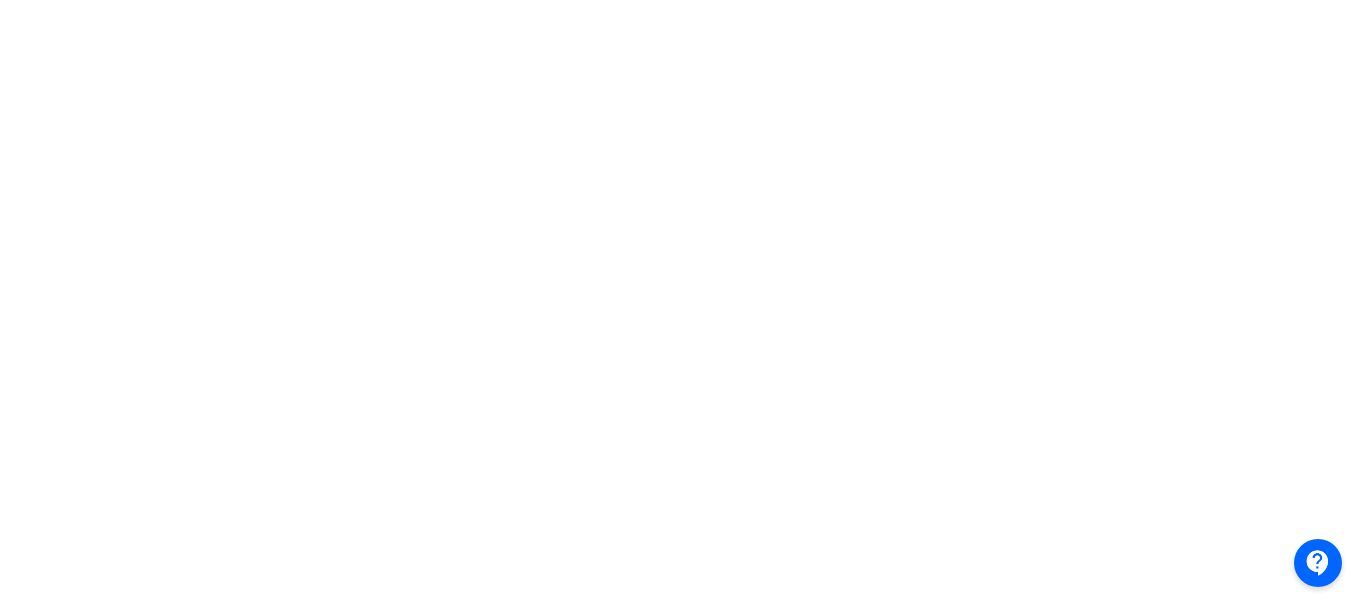 scroll, scrollTop: 0, scrollLeft: 0, axis: both 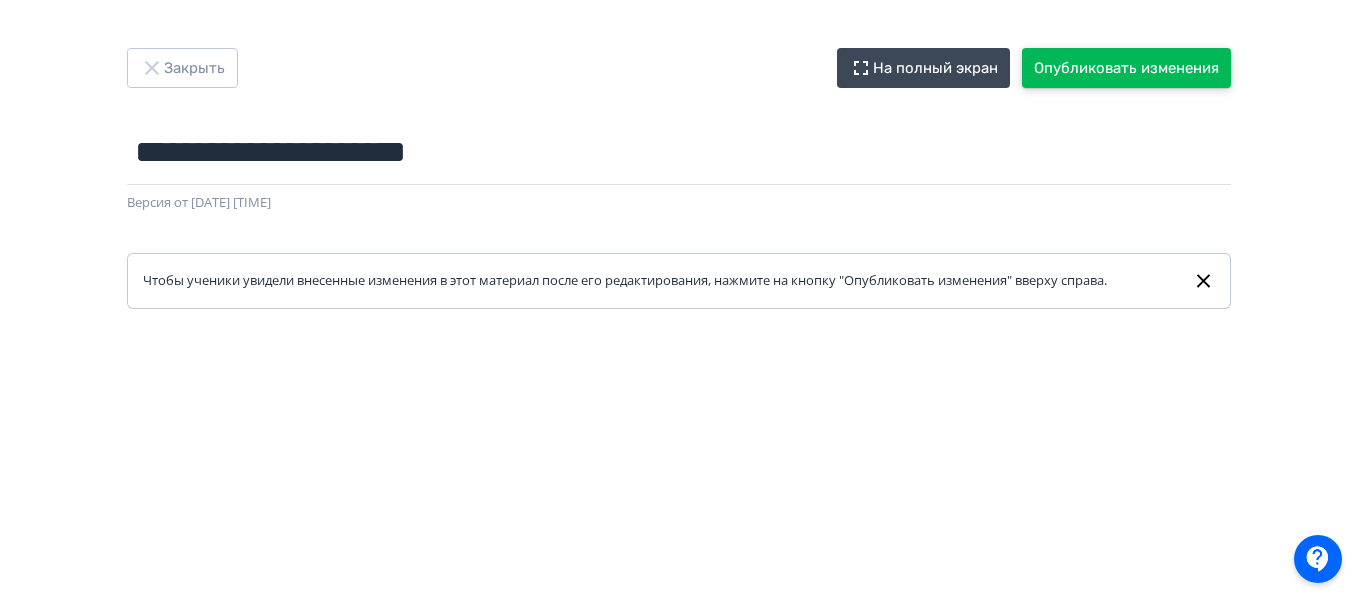 click on "Опубликовать изменения" at bounding box center (1126, 68) 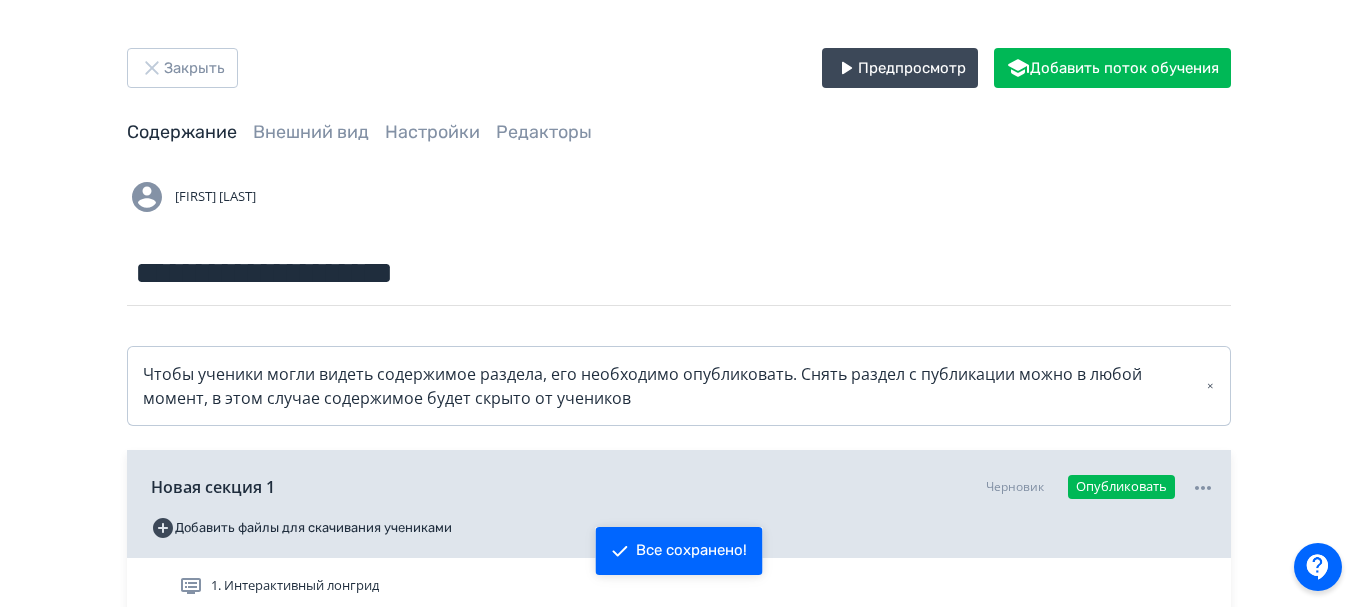 scroll, scrollTop: 142, scrollLeft: 0, axis: vertical 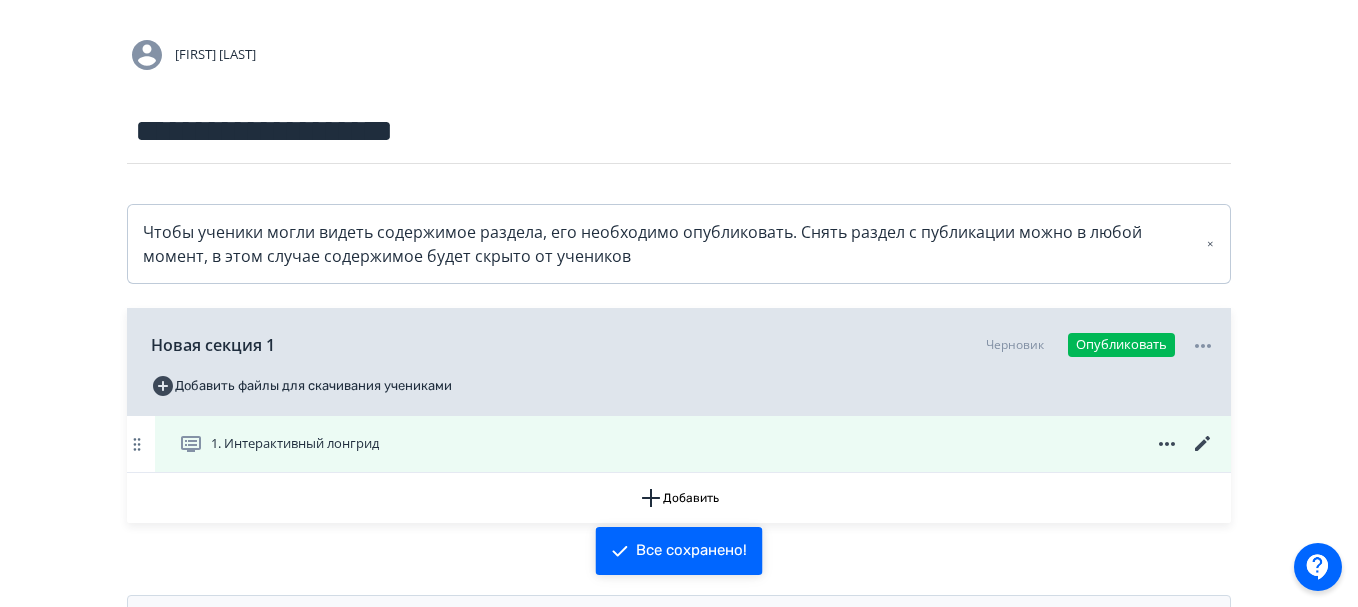 click 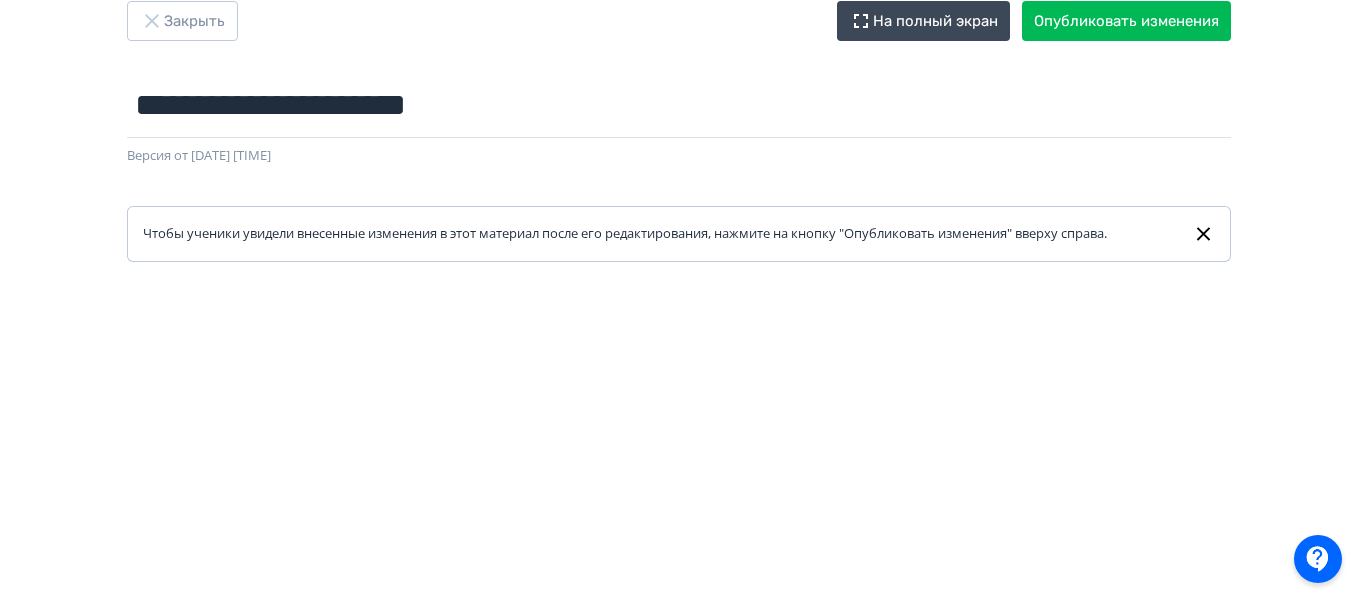 scroll, scrollTop: 38, scrollLeft: 0, axis: vertical 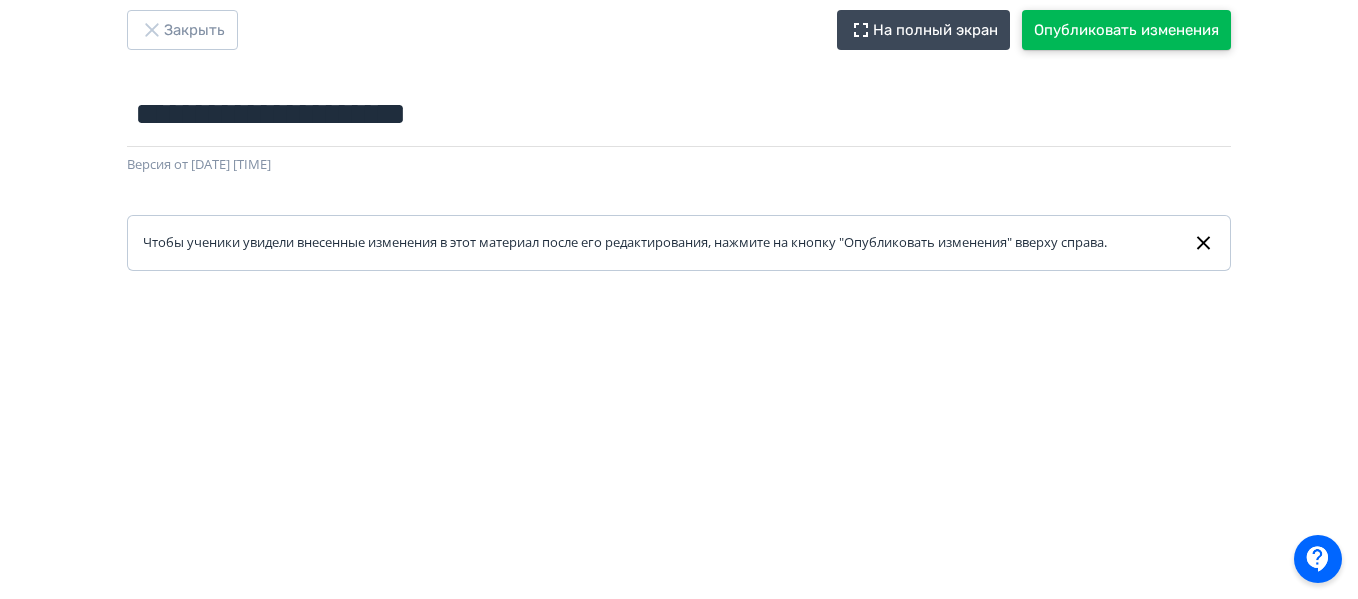 click on "Опубликовать изменения" at bounding box center (1126, 30) 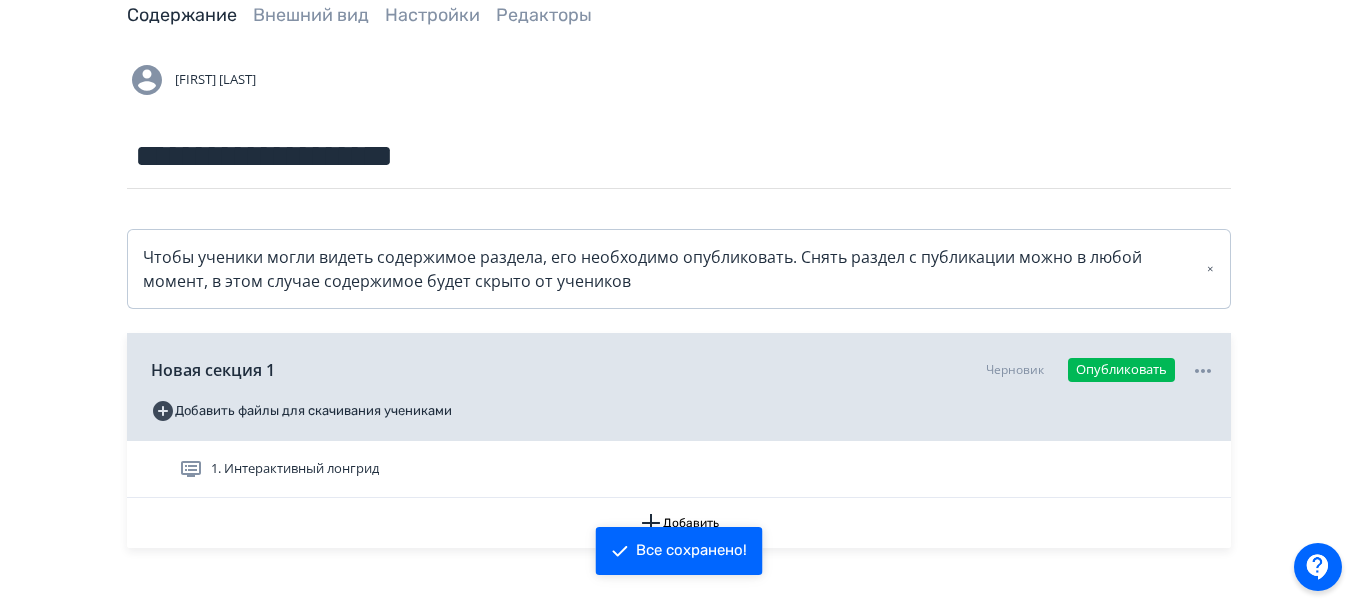 scroll, scrollTop: 118, scrollLeft: 0, axis: vertical 